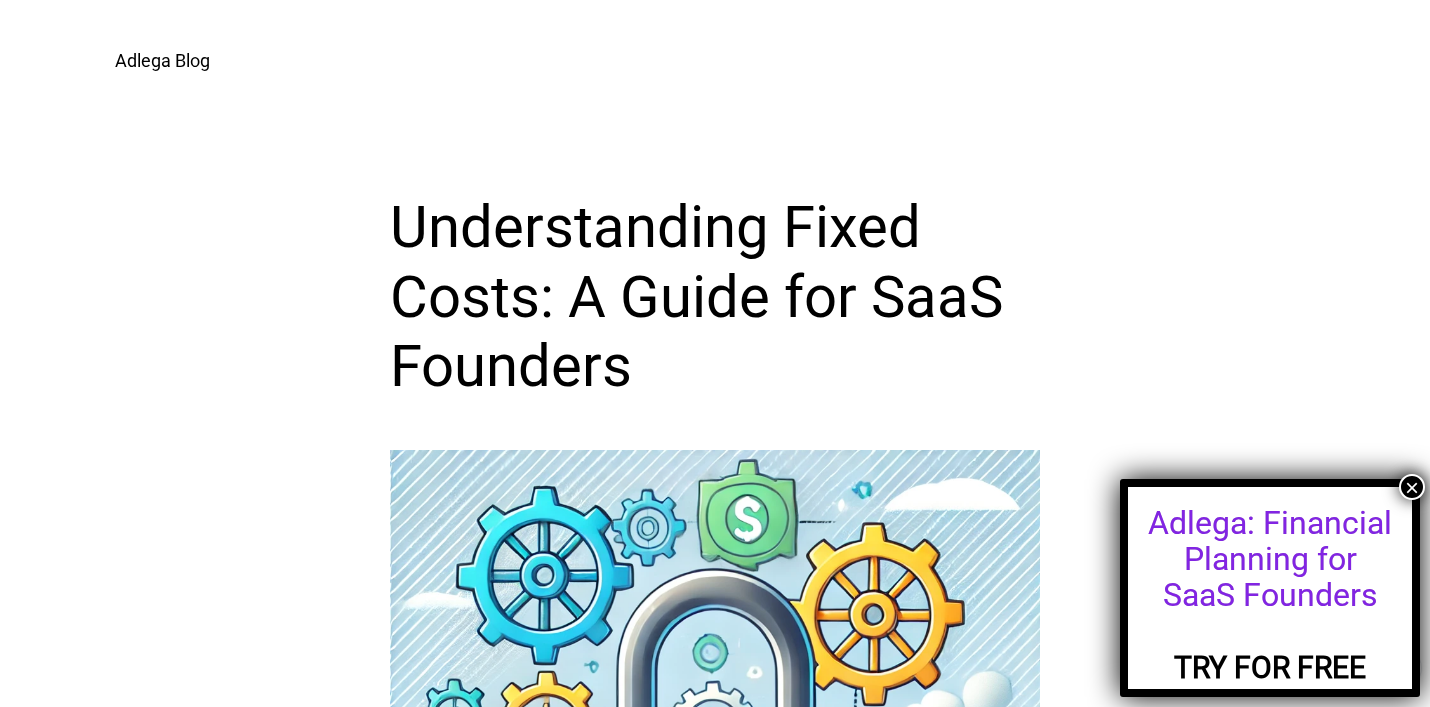 scroll, scrollTop: 0, scrollLeft: 0, axis: both 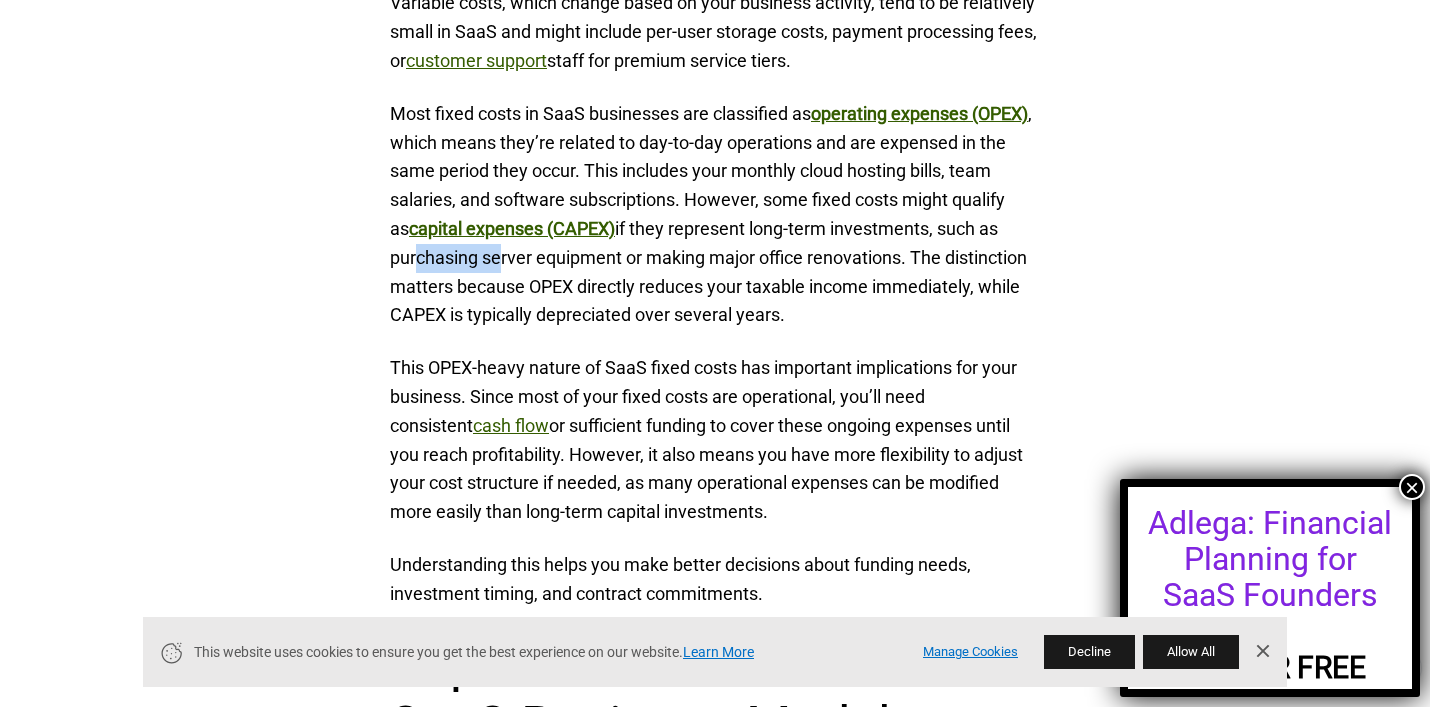 drag, startPoint x: 478, startPoint y: 247, endPoint x: 557, endPoint y: 250, distance: 79.05694 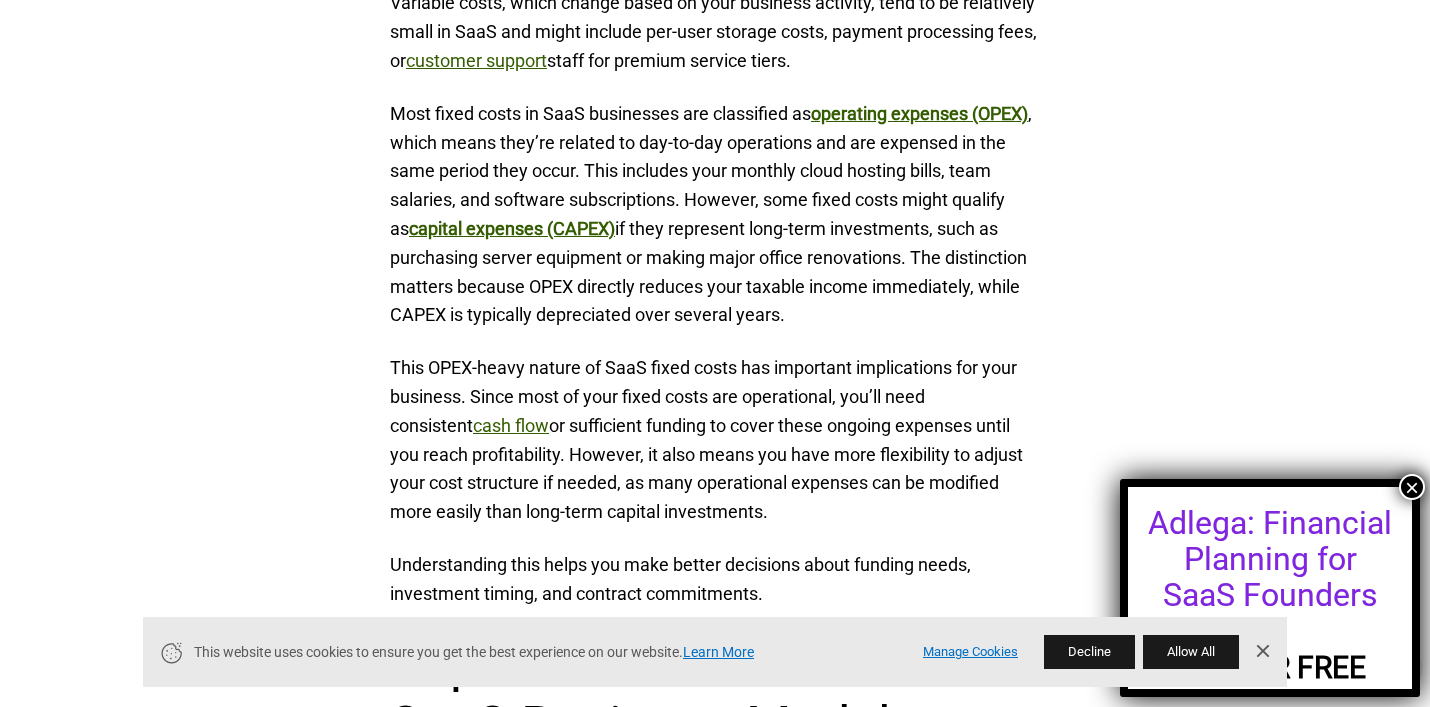 click on "Most fixed costs in SaaS businesses are classified as operating expenses (OPEX) , which means they’re related to day-to-day operations and are expensed in the same period they occur. This includes your monthly cloud hosting bills, team salaries, and software subscriptions. However, some fixed costs might qualify as capital expenses (CAPEX) if they represent long-term investments, such as purchasing server equipment or making major office renovations. The distinction matters because OPEX directly reduces your taxable income immediately, while CAPEX is typically depreciated over several years." at bounding box center [715, 215] 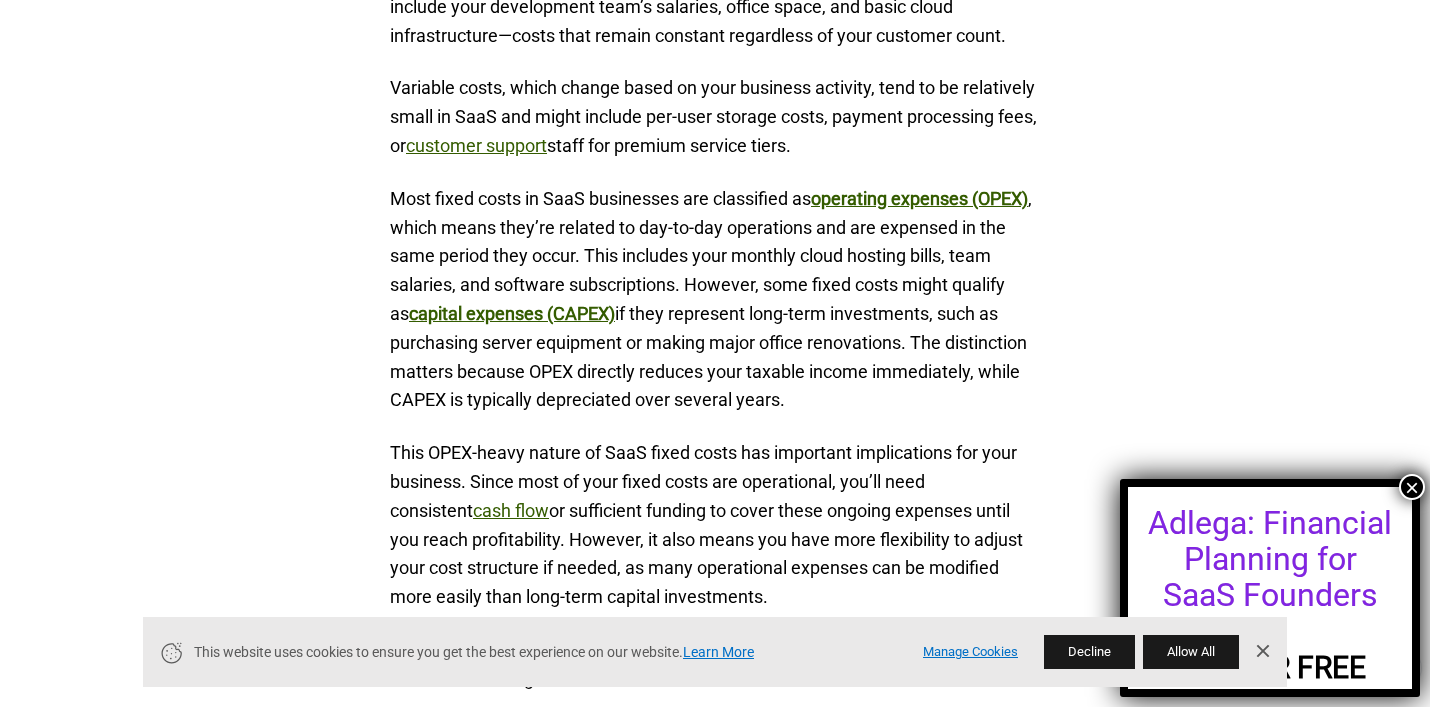 scroll, scrollTop: 3161, scrollLeft: 0, axis: vertical 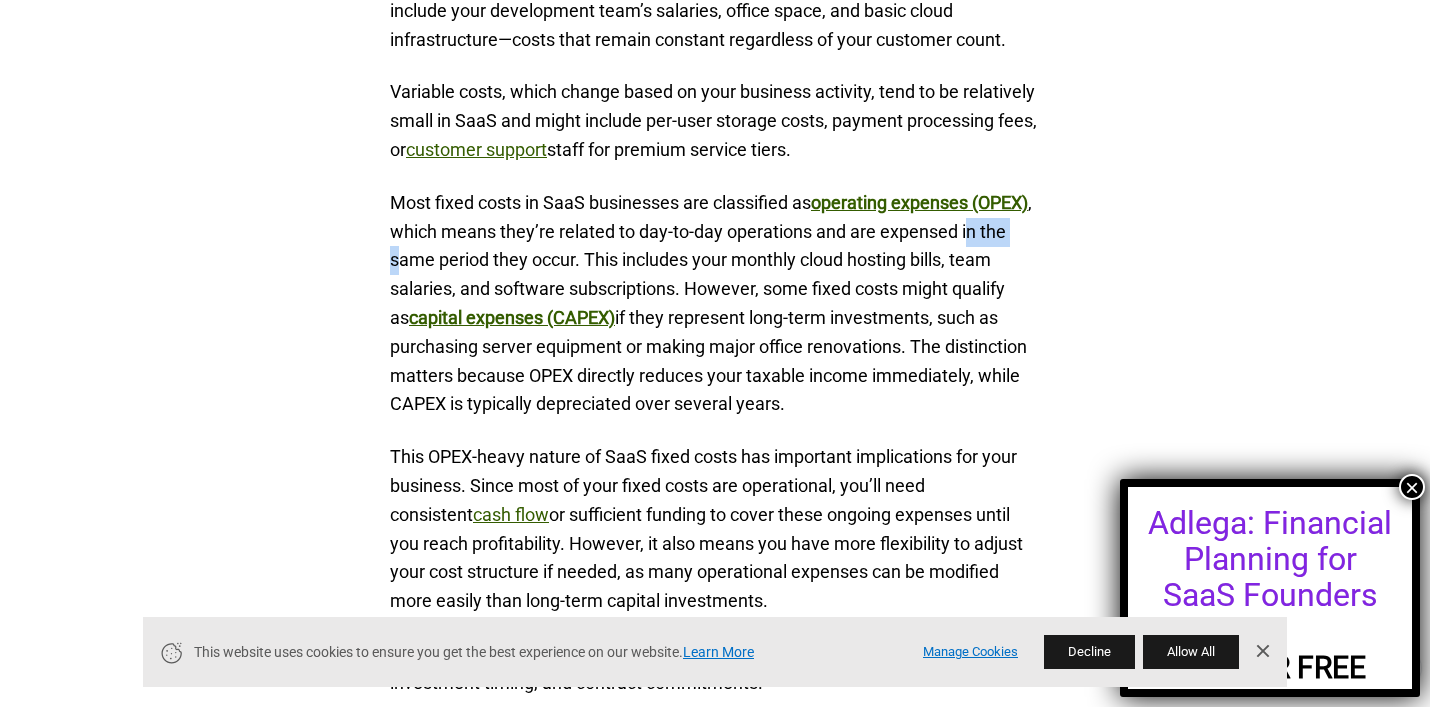 drag, startPoint x: 396, startPoint y: 251, endPoint x: 446, endPoint y: 247, distance: 50.159744 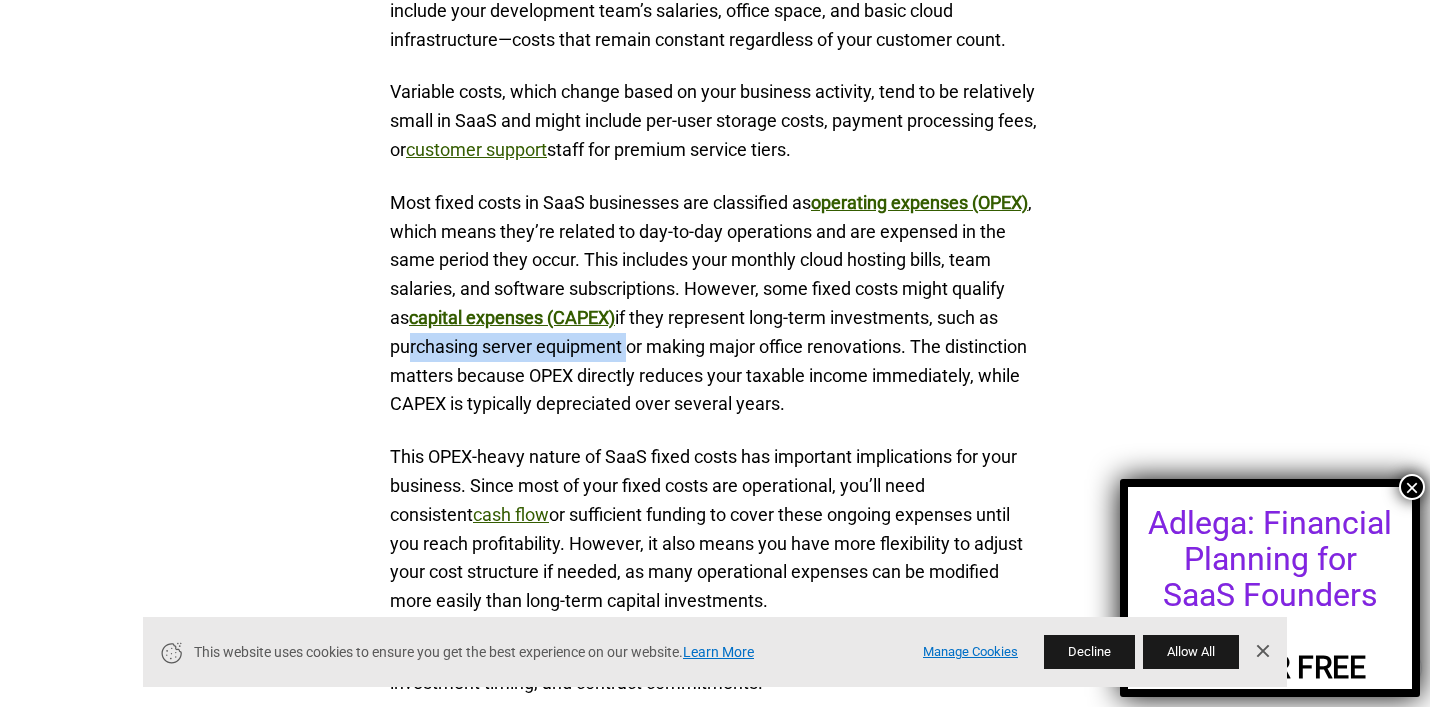 drag, startPoint x: 471, startPoint y: 334, endPoint x: 688, endPoint y: 350, distance: 217.58907 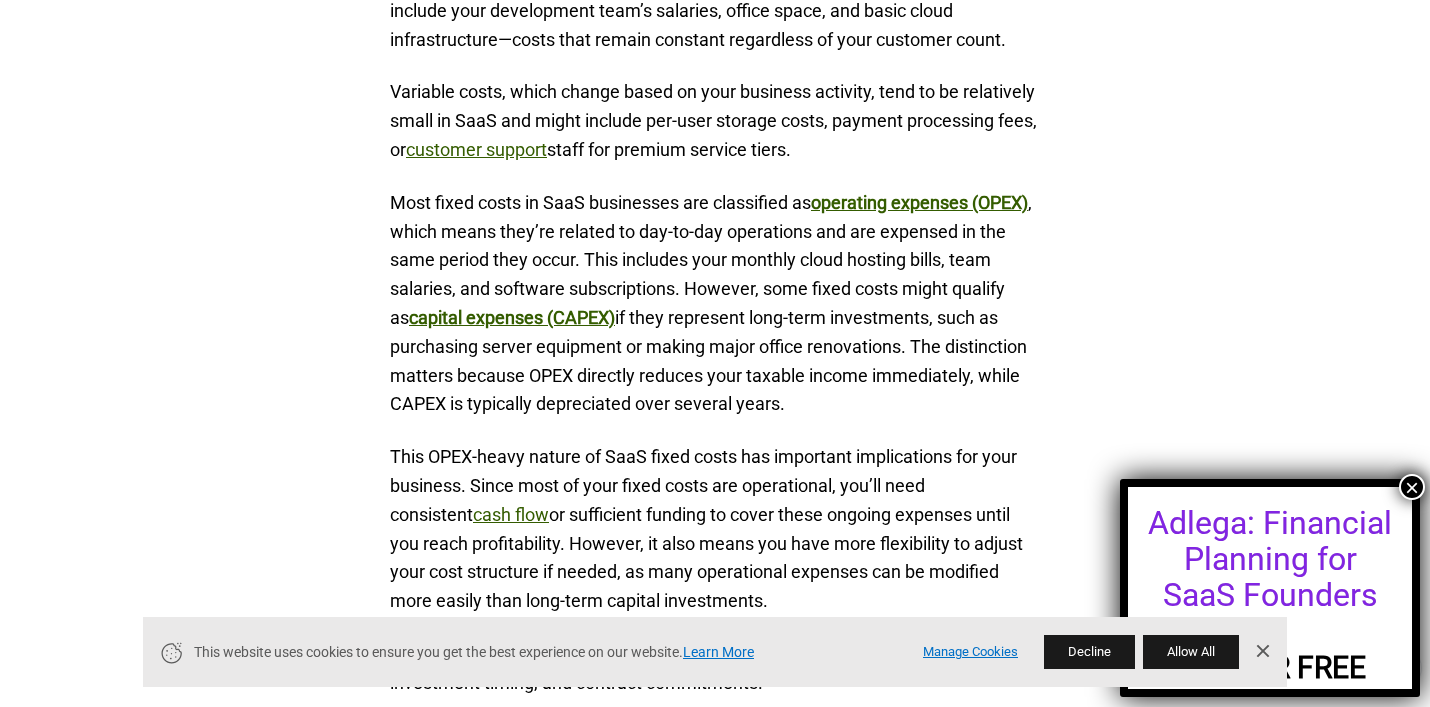 click on "Most fixed costs in SaaS businesses are classified as operating expenses (OPEX) , which means they’re related to day-to-day operations and are expensed in the same period they occur. This includes your monthly cloud hosting bills, team salaries, and software subscriptions. However, some fixed costs might qualify as capital expenses (CAPEX) if they represent long-term investments, such as purchasing server equipment or making major office renovations. The distinction matters because OPEX directly reduces your taxable income immediately, while CAPEX is typically depreciated over several years." at bounding box center [715, 304] 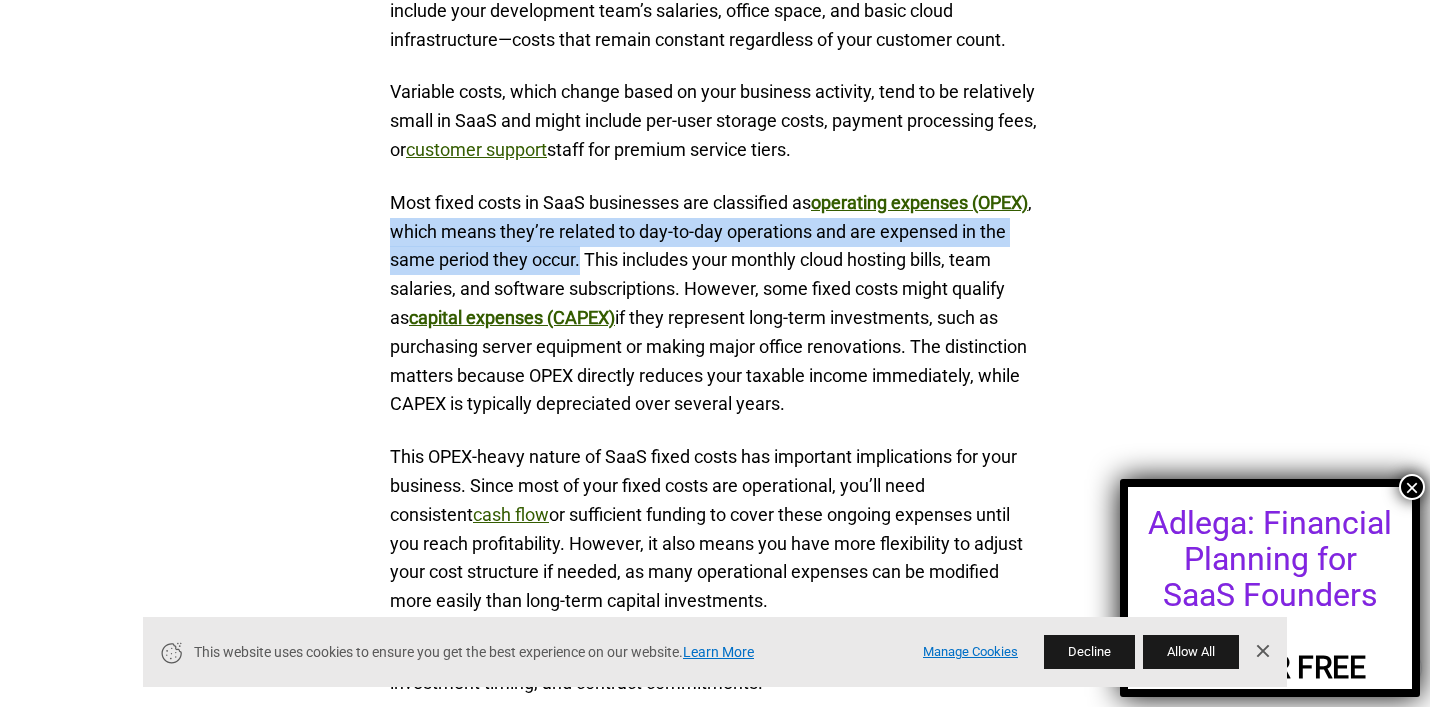 drag, startPoint x: 466, startPoint y: 234, endPoint x: 631, endPoint y: 272, distance: 169.31923 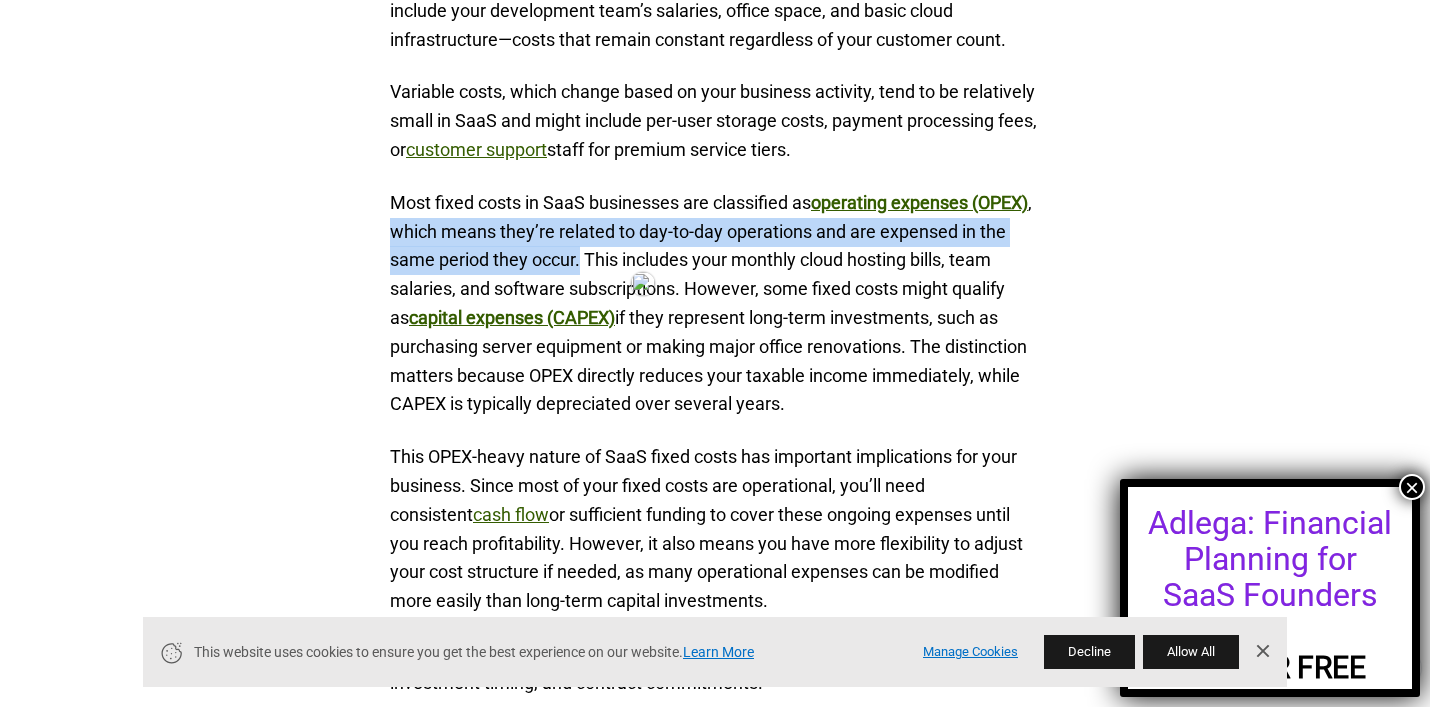 click on "Most fixed costs in SaaS businesses are classified as operating expenses (OPEX) , which means they’re related to day-to-day operations and are expensed in the same period they occur. This includes your monthly cloud hosting bills, team salaries, and software subscriptions. However, some fixed costs might qualify as capital expenses (CAPEX) if they represent long-term investments, such as purchasing server equipment or making major office renovations. The distinction matters because OPEX directly reduces your taxable income immediately, while CAPEX is typically depreciated over several years." at bounding box center [715, 304] 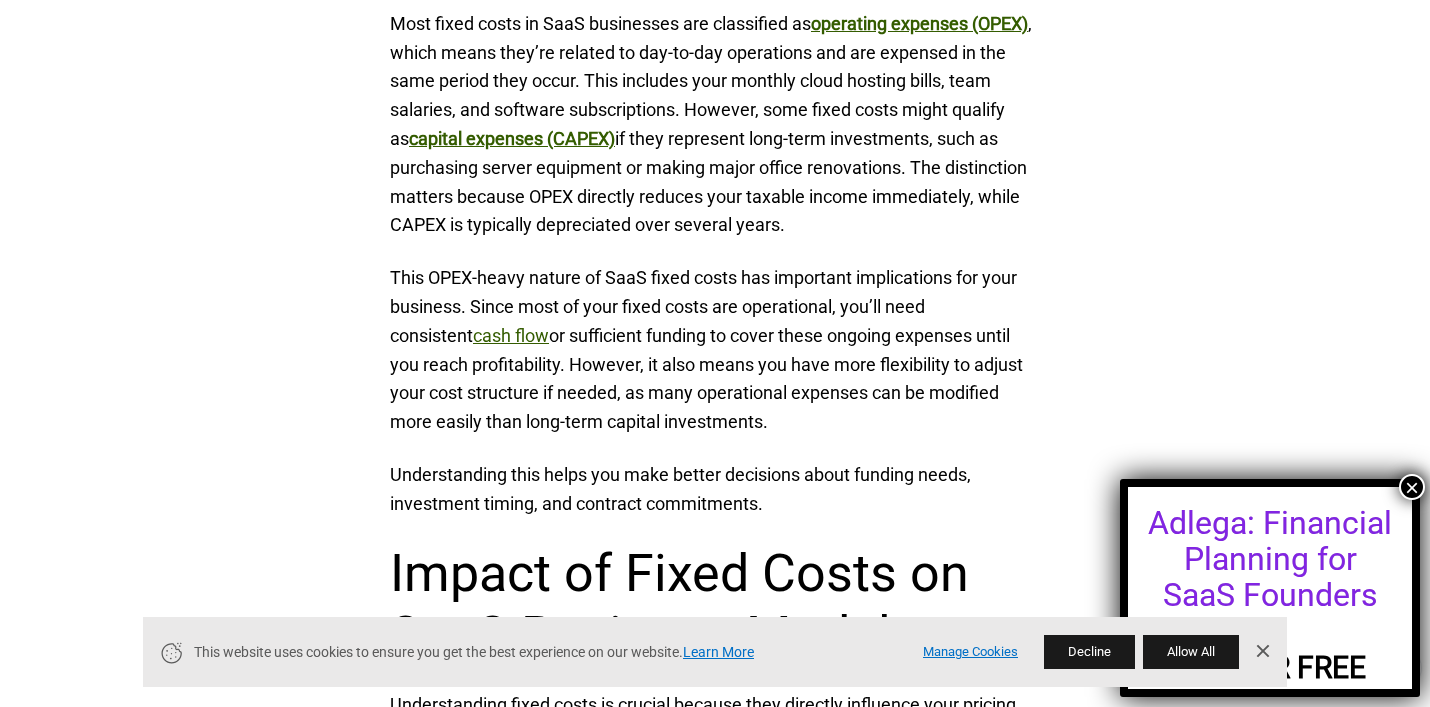scroll, scrollTop: 3339, scrollLeft: 0, axis: vertical 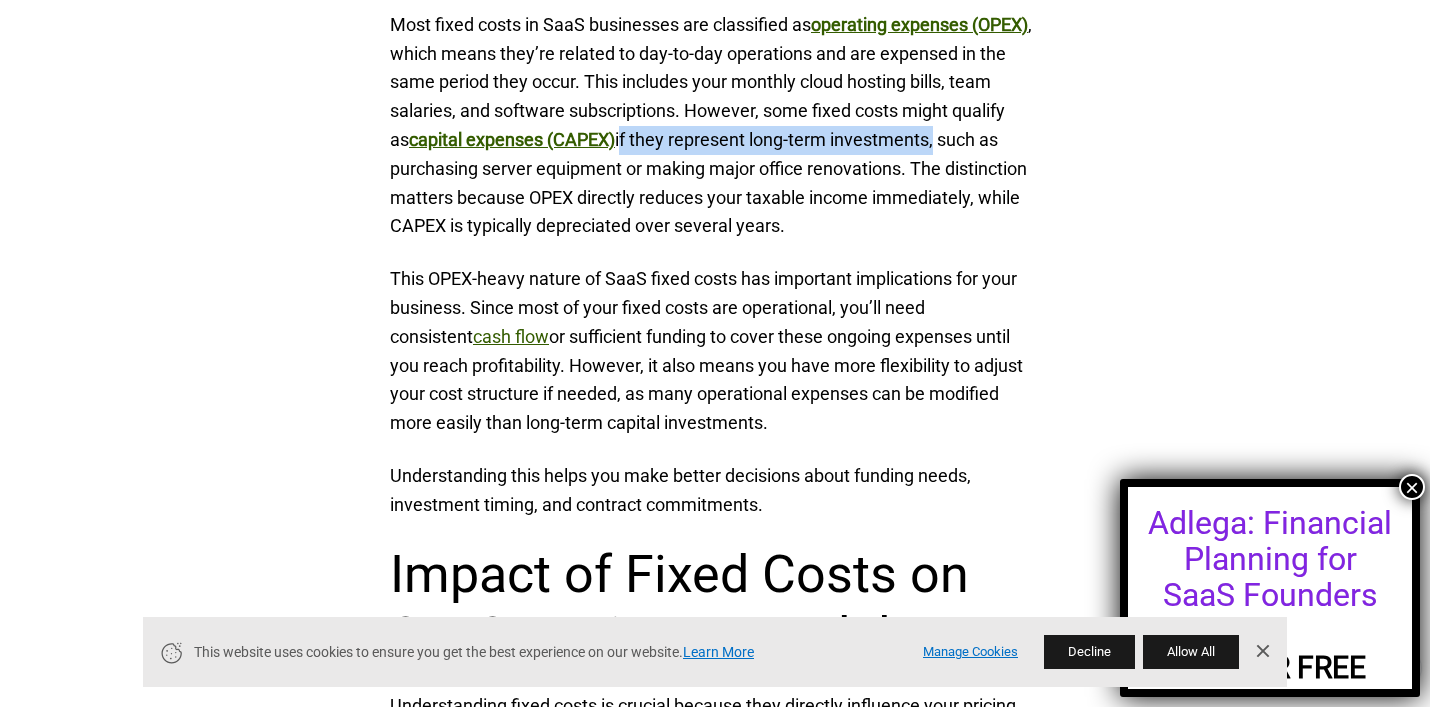 drag, startPoint x: 700, startPoint y: 147, endPoint x: 1015, endPoint y: 143, distance: 315.0254 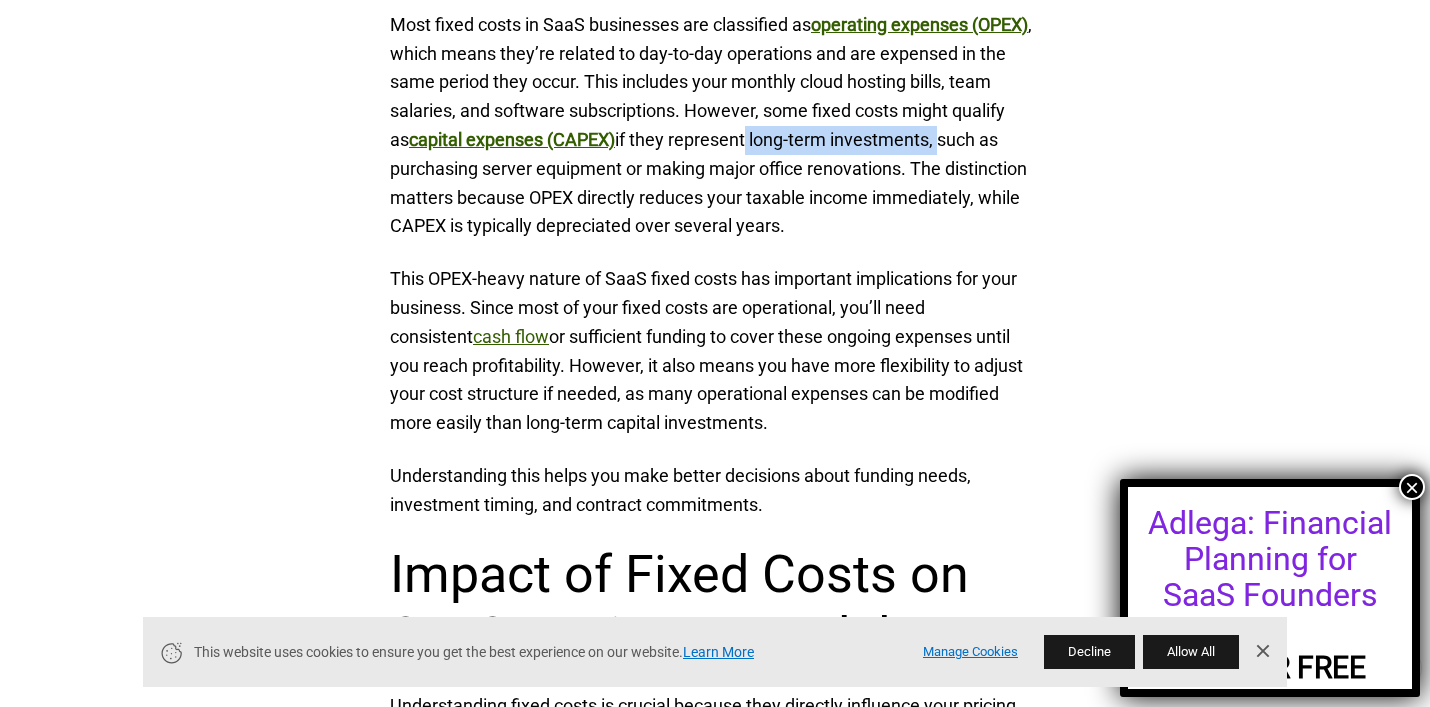 drag, startPoint x: 1018, startPoint y: 147, endPoint x: 819, endPoint y: 142, distance: 199.0628 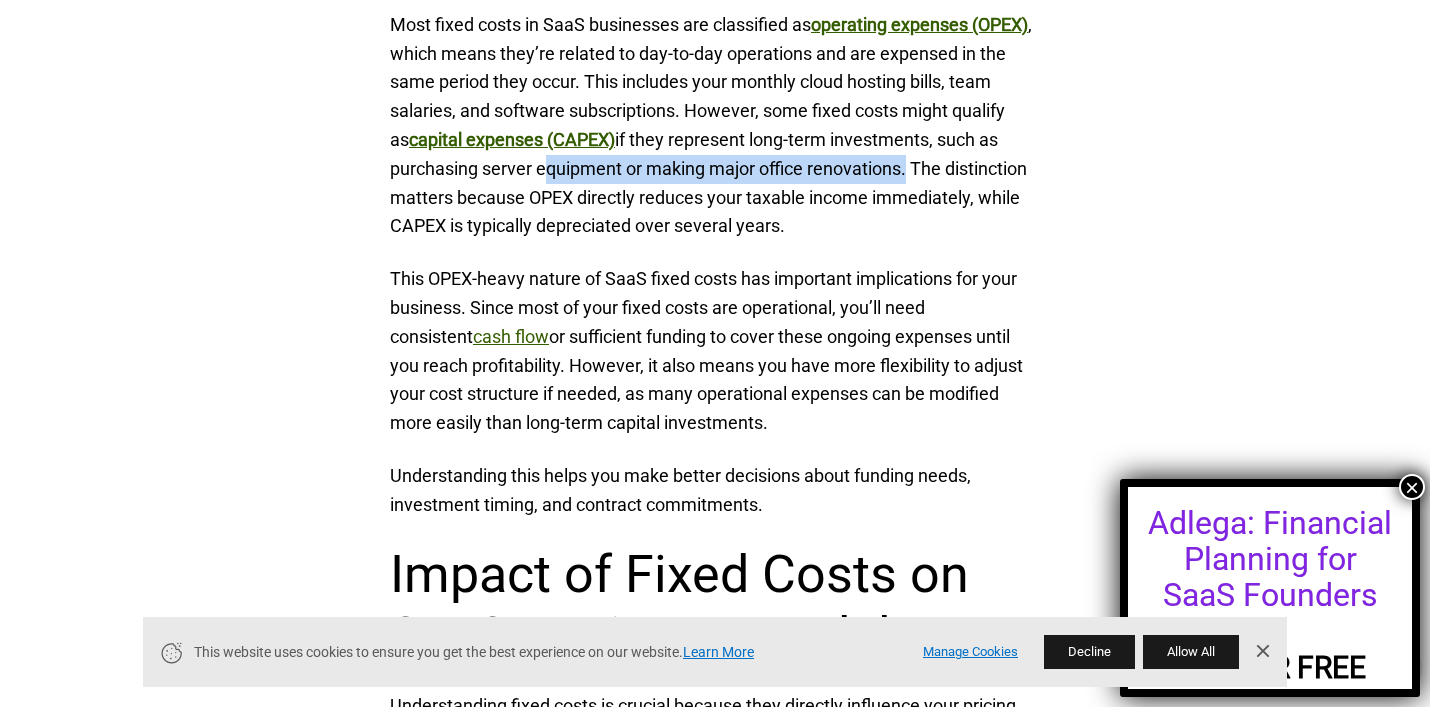 drag, startPoint x: 602, startPoint y: 176, endPoint x: 971, endPoint y: 175, distance: 369.00134 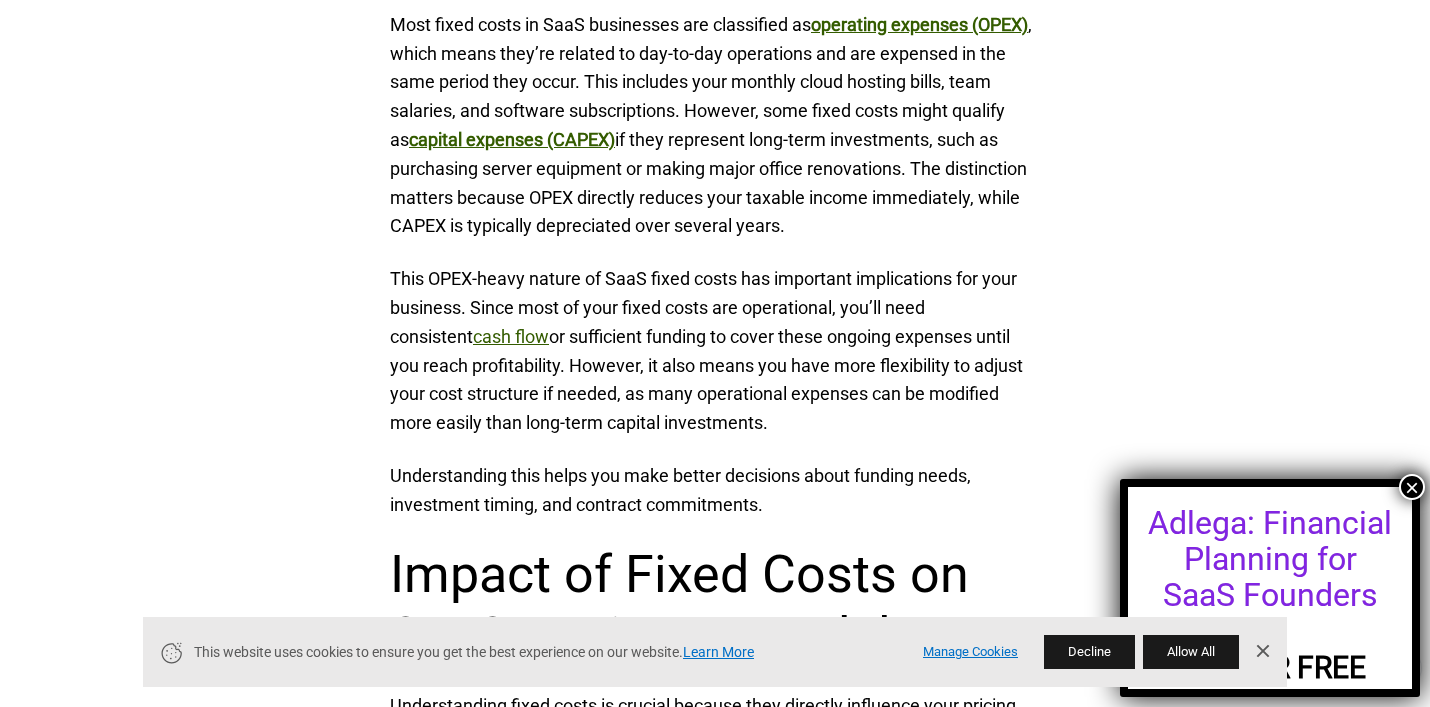 click on "Every successful SaaS founder needs to master the fundamentals of business finances. In this comprehensive guide, we’ll explore fixed costs—a crucial concept that directly impacts your startup’s profitability and sustainability.
We’ll cover what fixed costs are, how they specifically apply to SaaS businesses, and practical strategies for managing them effectively. Whether you’re launching your first SaaS product or scaling an existing one, understanding fixed costs will help you make better financial decisions and build a more resilient business.
What Are Fixed Costs in the SaaS Context?
At its core, a fixed cost is any expense that remains constant regardless of how many customers you serve or how much revenue you generate. Think of fixed costs as the foundation of your business—they’re the expenses you’ll need to pay whether you have zero customers or a thousand.
Key Fixed Costs Every SaaS Startup Should Consider
Infrastructure and Technology Costs:
features" at bounding box center (715, 263) 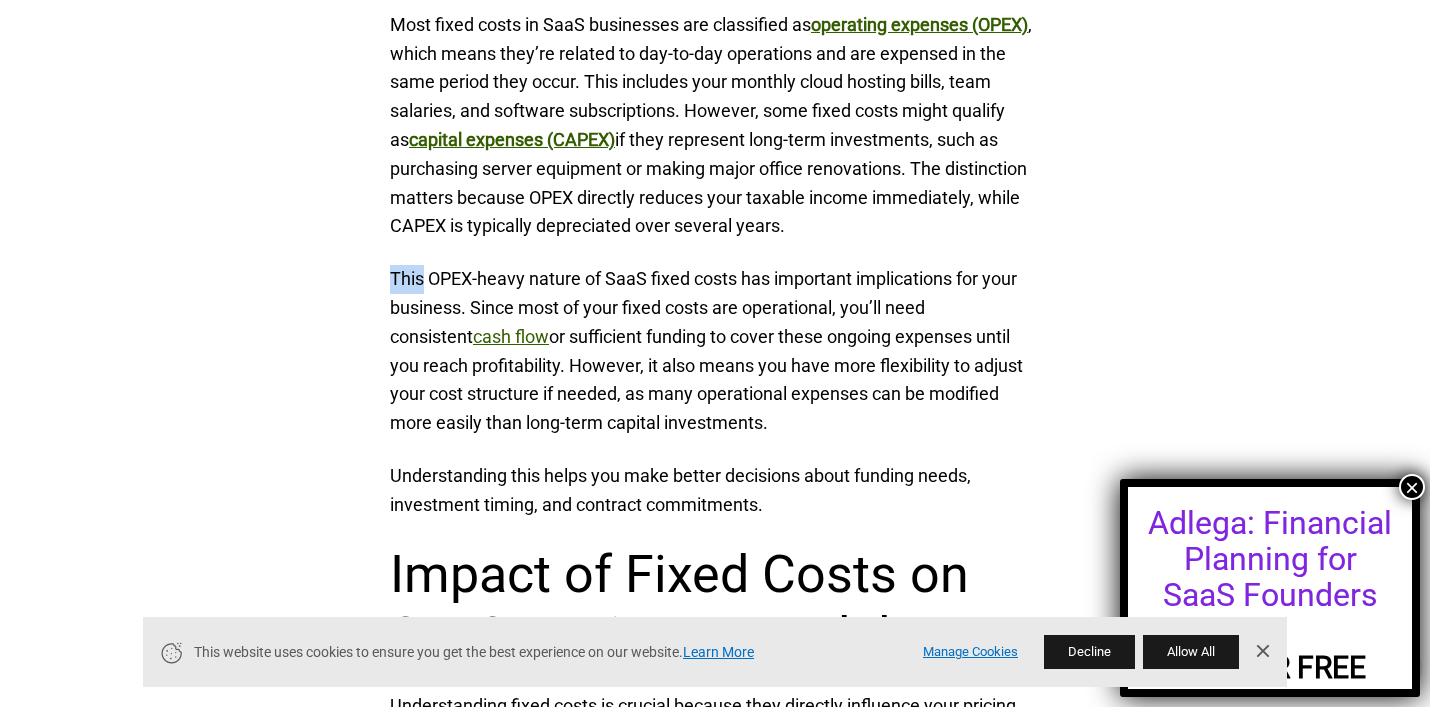 click on "Every successful SaaS founder needs to master the fundamentals of business finances. In this comprehensive guide, we’ll explore fixed costs—a crucial concept that directly impacts your startup’s profitability and sustainability.
We’ll cover what fixed costs are, how they specifically apply to SaaS businesses, and practical strategies for managing them effectively. Whether you’re launching your first SaaS product or scaling an existing one, understanding fixed costs will help you make better financial decisions and build a more resilient business.
What Are Fixed Costs in the SaaS Context?
At its core, a fixed cost is any expense that remains constant regardless of how many customers you serve or how much revenue you generate. Think of fixed costs as the foundation of your business—they’re the expenses you’ll need to pay whether you have zero customers or a thousand.
Key Fixed Costs Every SaaS Startup Should Consider
Infrastructure and Technology Costs:
features" at bounding box center [715, 263] 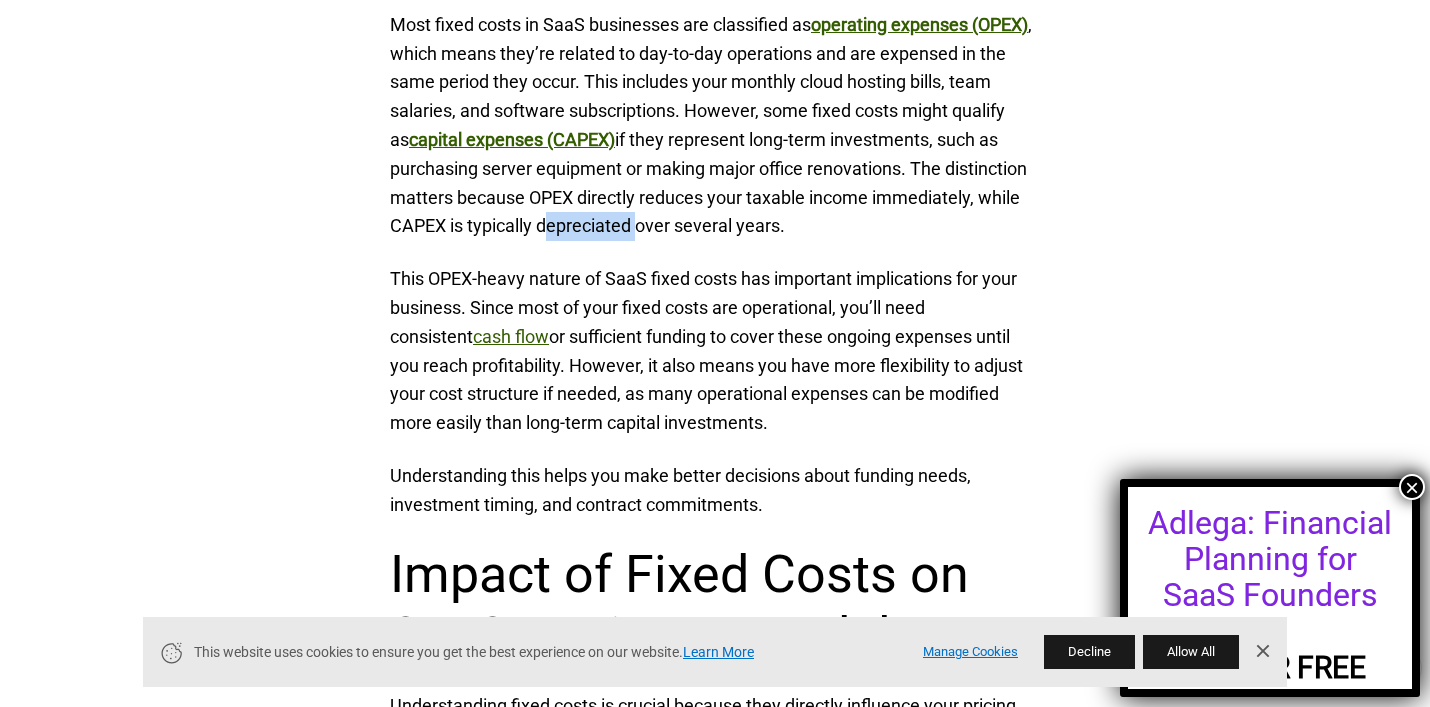 click on "Most fixed costs in SaaS businesses are classified as operating expenses (OPEX) , which means they’re related to day-to-day operations and are expensed in the same period they occur. This includes your monthly cloud hosting bills, team salaries, and software subscriptions. However, some fixed costs might qualify as capital expenses (CAPEX) if they represent long-term investments, such as purchasing server equipment or making major office renovations. The distinction matters because OPEX directly reduces your taxable income immediately, while CAPEX is typically depreciated over several years." at bounding box center (715, 126) 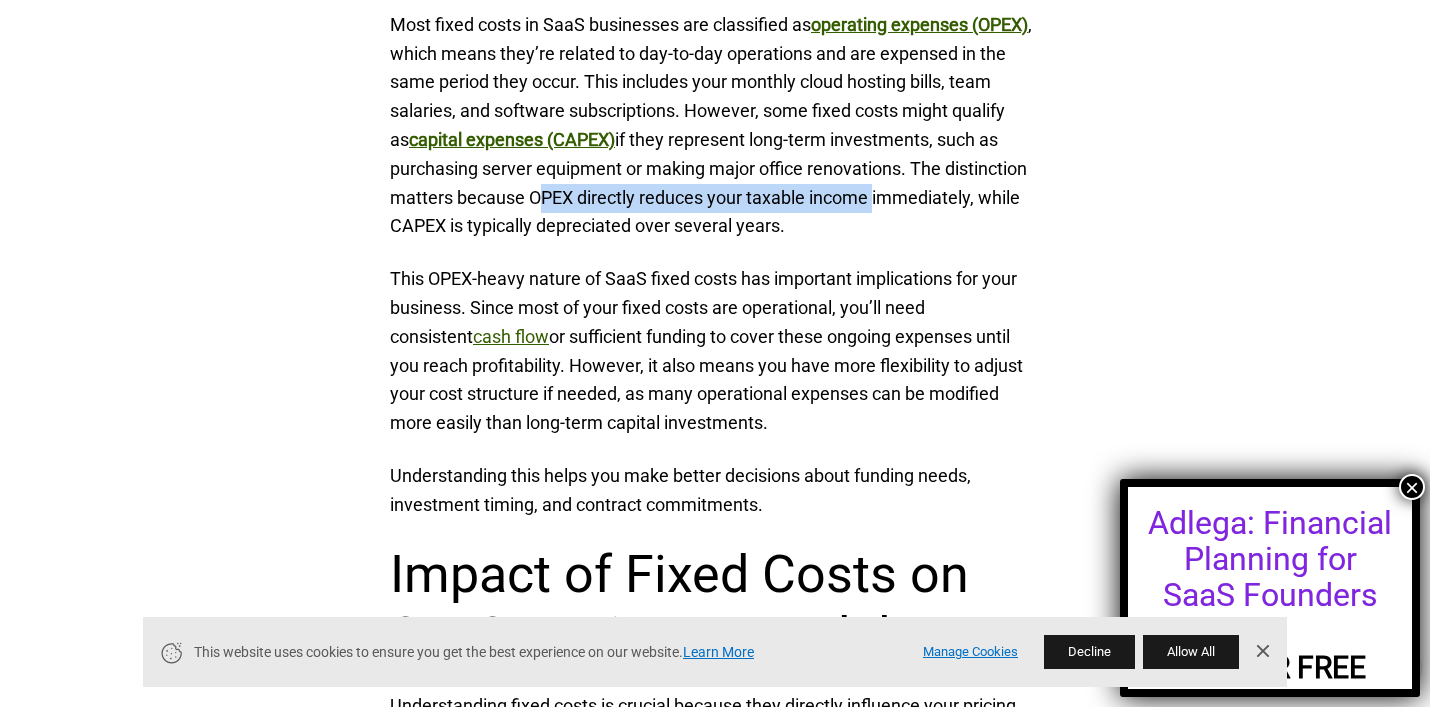 drag, startPoint x: 620, startPoint y: 204, endPoint x: 963, endPoint y: 196, distance: 343.0933 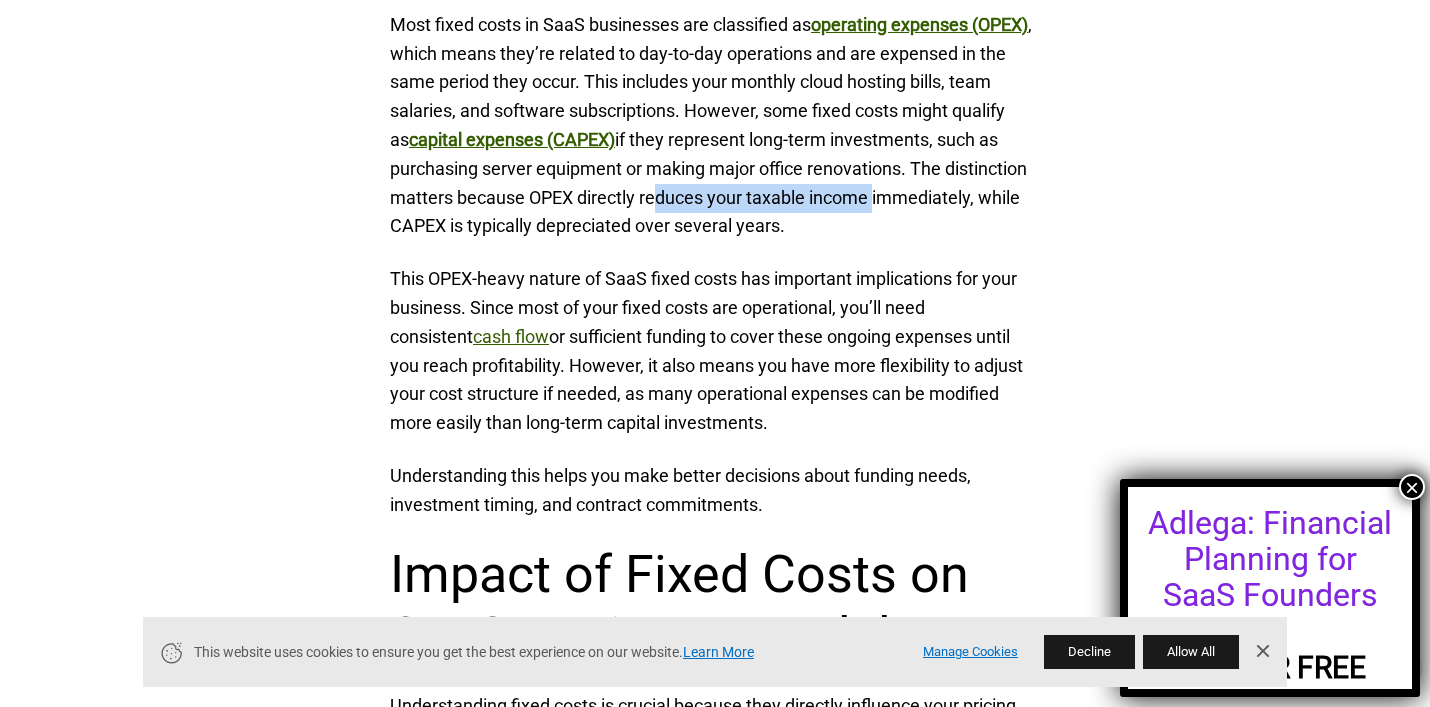 drag, startPoint x: 735, startPoint y: 197, endPoint x: 955, endPoint y: 199, distance: 220.0091 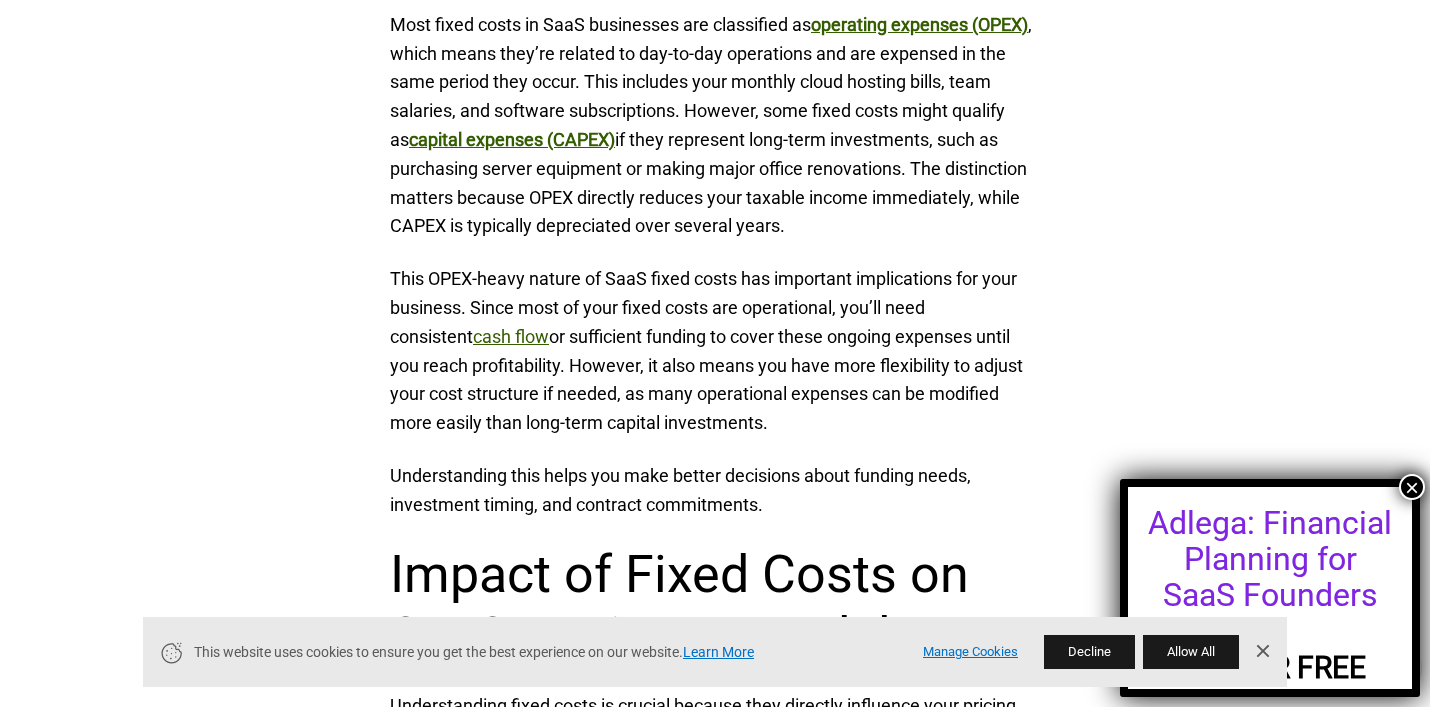 click on "Most fixed costs in SaaS businesses are classified as operating expenses (OPEX) , which means they’re related to day-to-day operations and are expensed in the same period they occur. This includes your monthly cloud hosting bills, team salaries, and software subscriptions. However, some fixed costs might qualify as capital expenses (CAPEX) if they represent long-term investments, such as purchasing server equipment or making major office renovations. The distinction matters because OPEX directly reduces your taxable income immediately, while CAPEX is typically depreciated over several years." at bounding box center (715, 126) 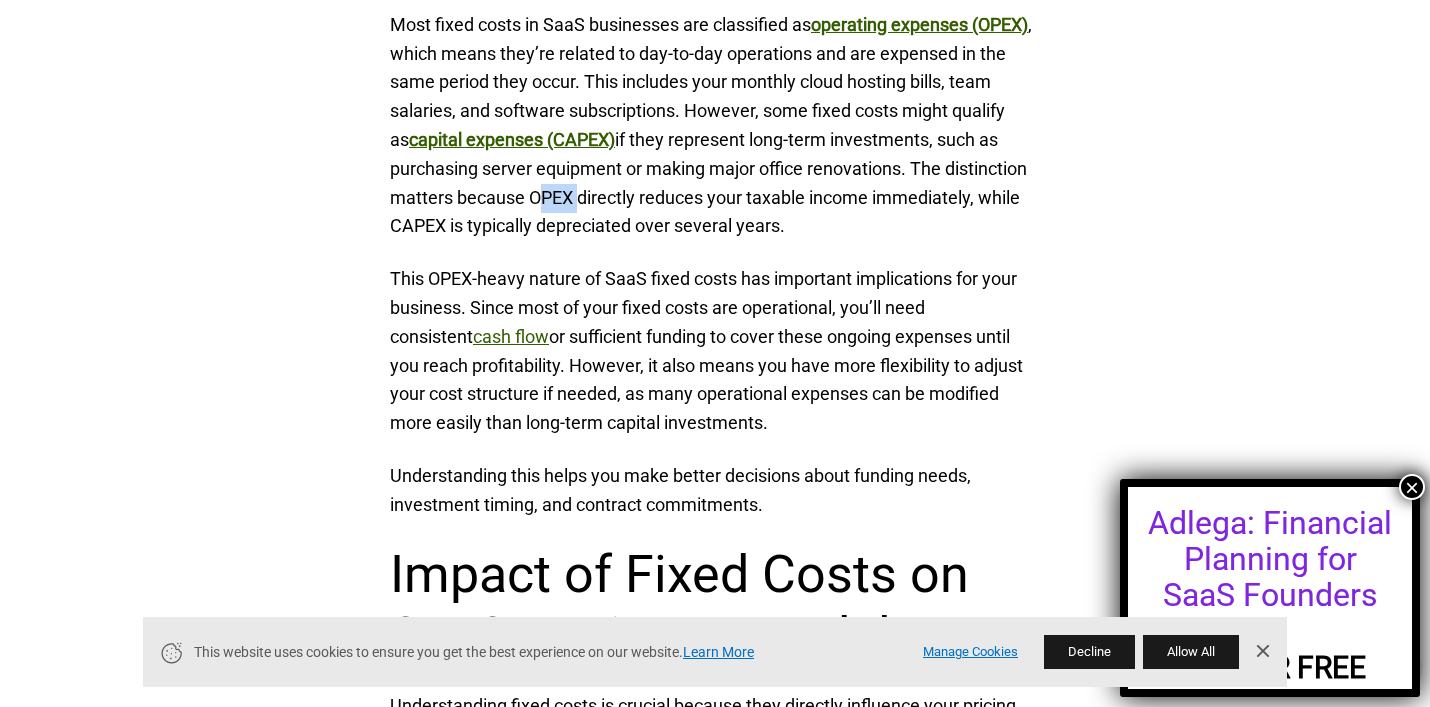 click on "Most fixed costs in SaaS businesses are classified as operating expenses (OPEX) , which means they’re related to day-to-day operations and are expensed in the same period they occur. This includes your monthly cloud hosting bills, team salaries, and software subscriptions. However, some fixed costs might qualify as capital expenses (CAPEX) if they represent long-term investments, such as purchasing server equipment or making major office renovations. The distinction matters because OPEX directly reduces your taxable income immediately, while CAPEX is typically depreciated over several years." at bounding box center (715, 126) 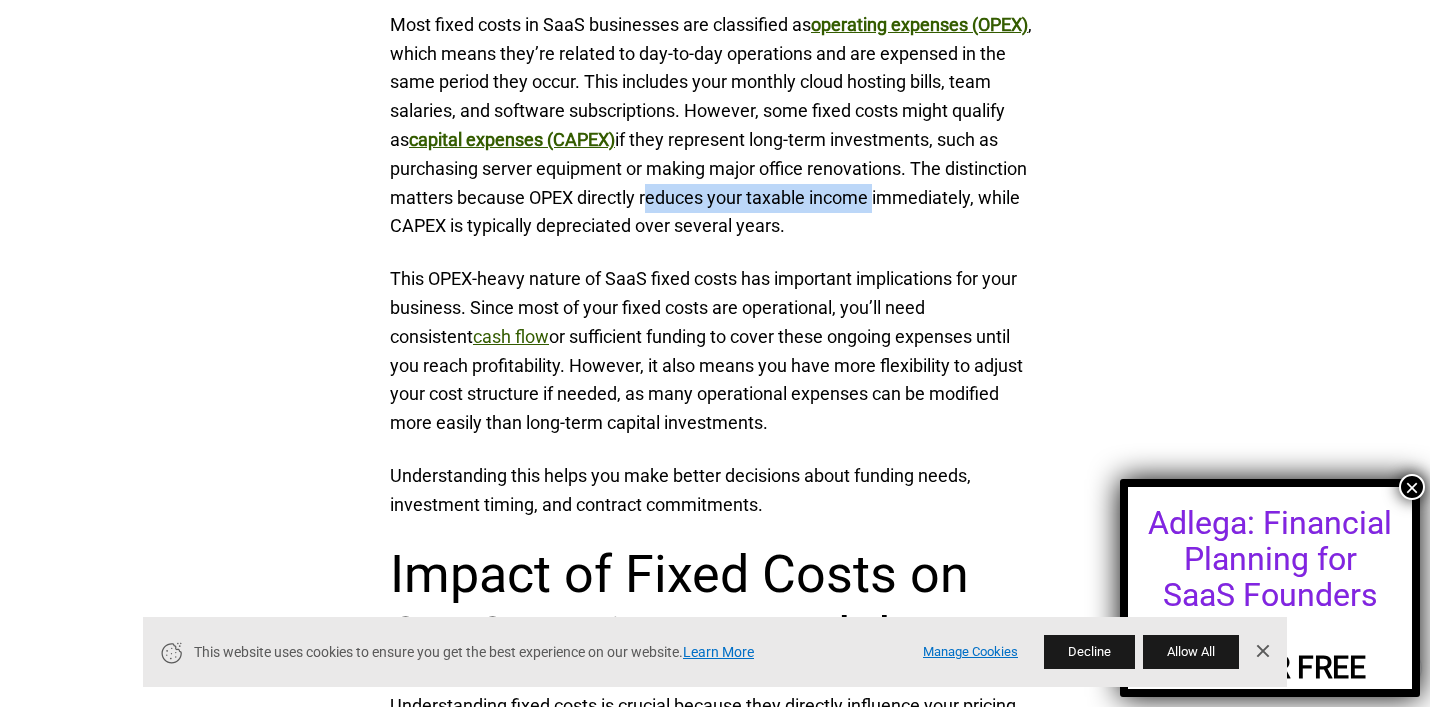 drag, startPoint x: 730, startPoint y: 202, endPoint x: 960, endPoint y: 202, distance: 230 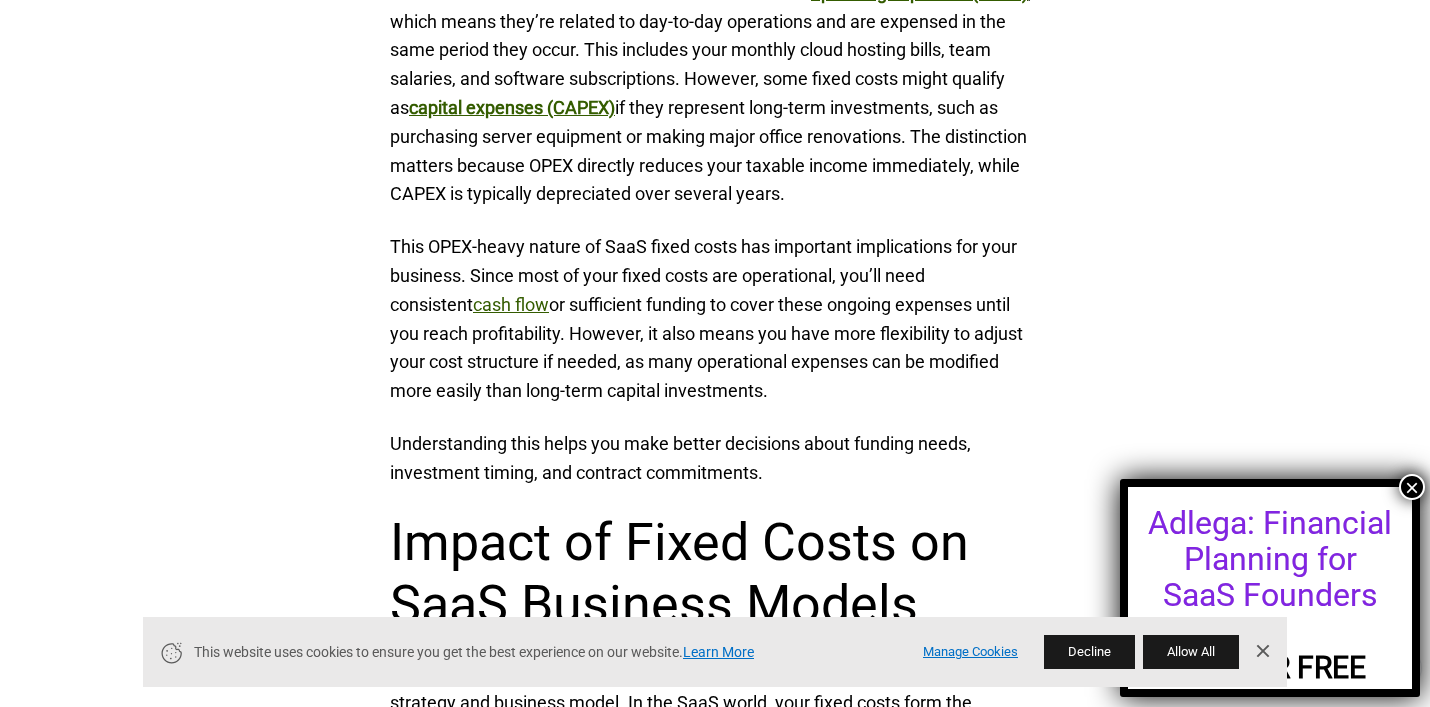 click on "This OPEX-heavy nature of SaaS fixed costs has important implications for your business. Since most of your fixed costs are operational, you’ll need consistent cash flow or sufficient funding to cover these ongoing expenses until you reach profitability. However, it also means you have more flexibility to adjust your cost structure if needed, as many operational expenses can be modified more easily than long-term capital investments." at bounding box center [715, 319] 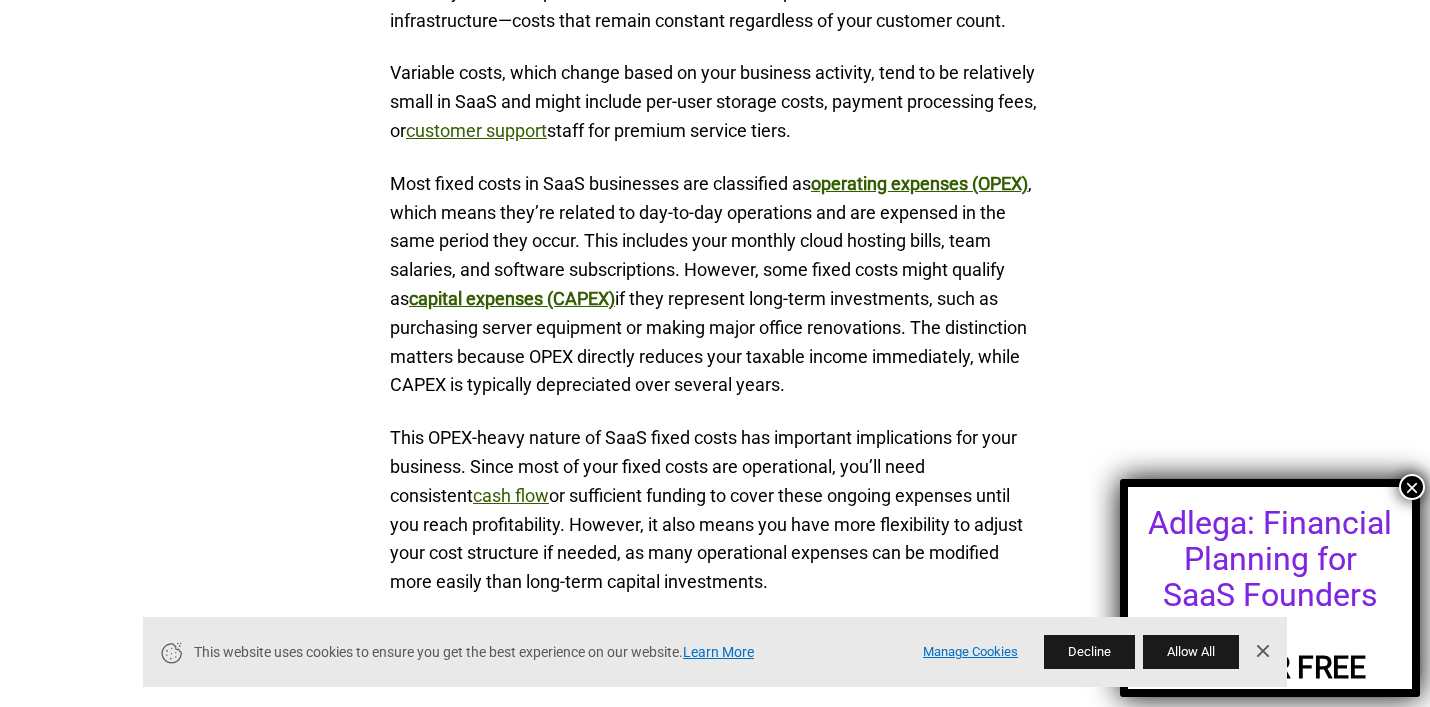 scroll, scrollTop: 3224, scrollLeft: 0, axis: vertical 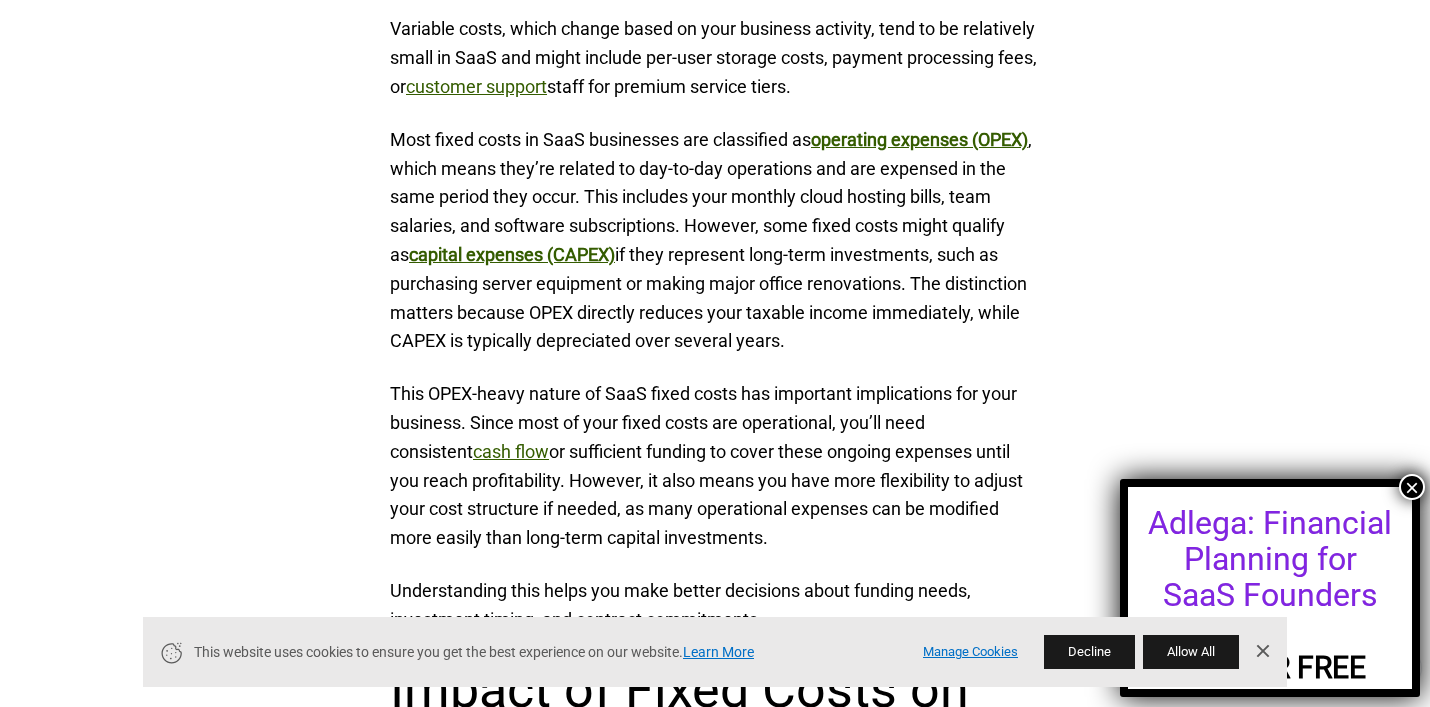 click on "Most fixed costs in SaaS businesses are classified as operating expenses (OPEX) , which means they’re related to day-to-day operations and are expensed in the same period they occur. This includes your monthly cloud hosting bills, team salaries, and software subscriptions. However, some fixed costs might qualify as capital expenses (CAPEX) if they represent long-term investments, such as purchasing server equipment or making major office renovations. The distinction matters because OPEX directly reduces your taxable income immediately, while CAPEX is typically depreciated over several years." at bounding box center [715, 241] 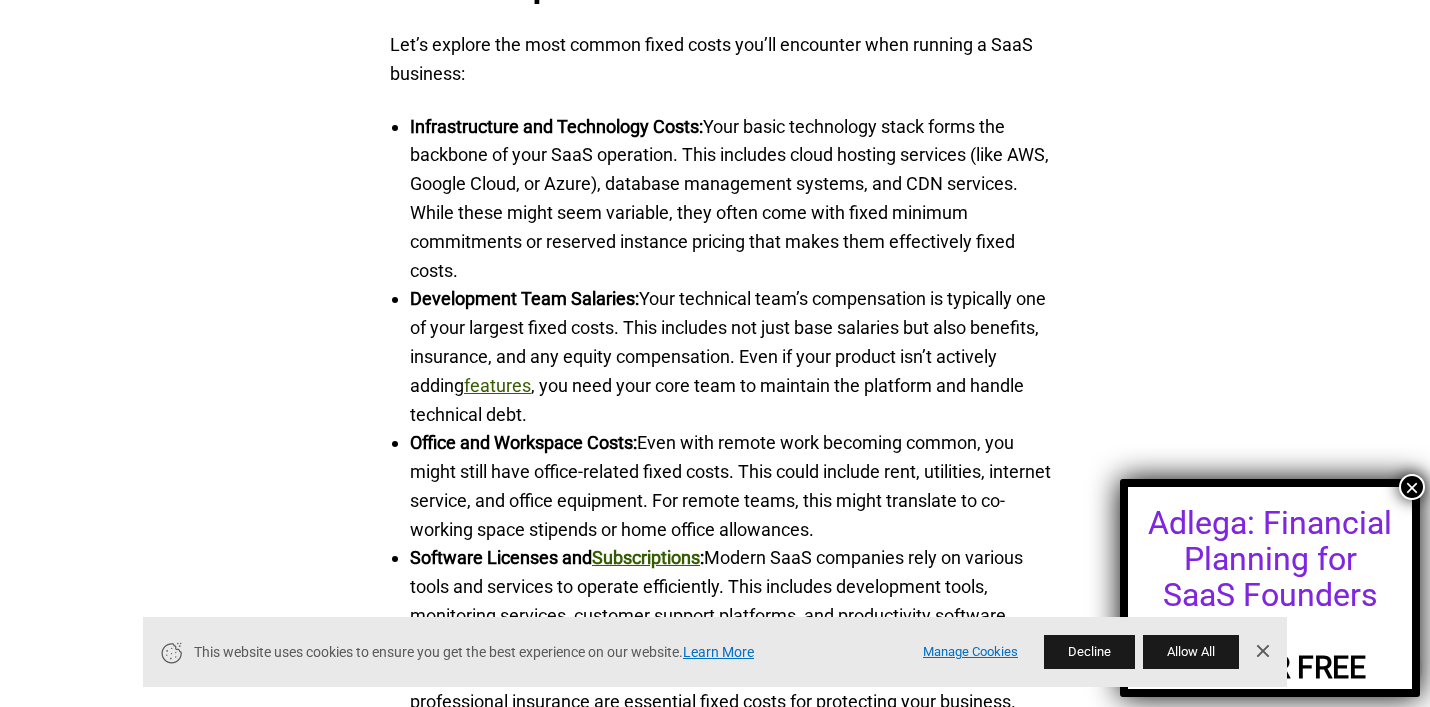 scroll, scrollTop: 2102, scrollLeft: 0, axis: vertical 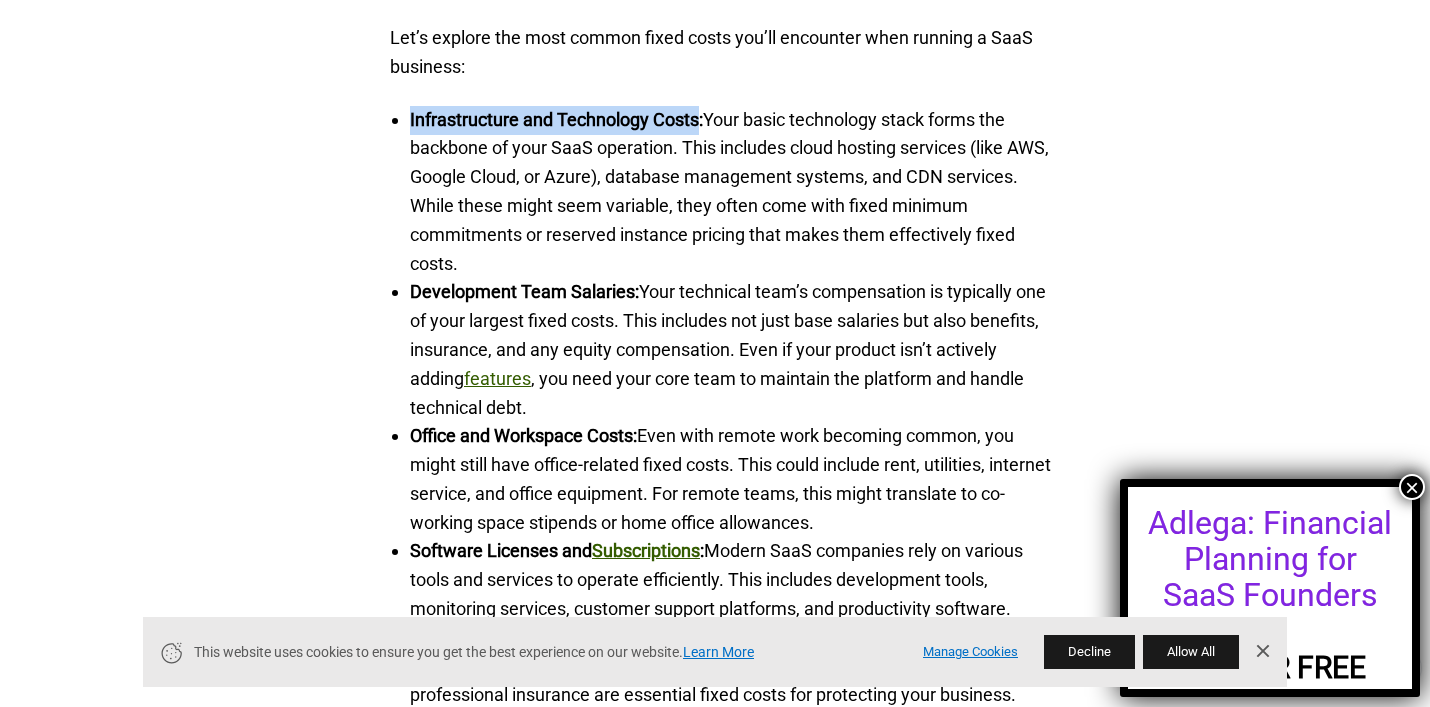 drag, startPoint x: 723, startPoint y: 120, endPoint x: 407, endPoint y: 120, distance: 316 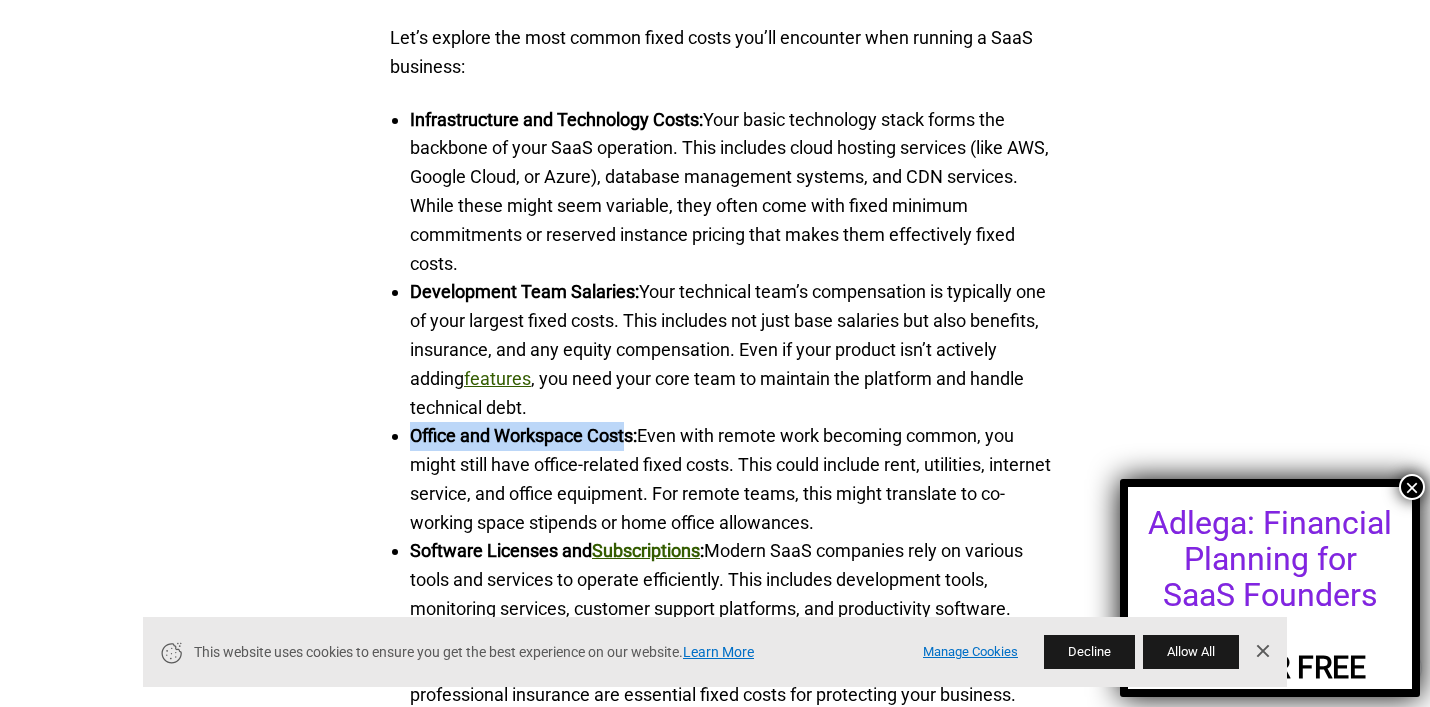 drag, startPoint x: 411, startPoint y: 436, endPoint x: 647, endPoint y: 436, distance: 236 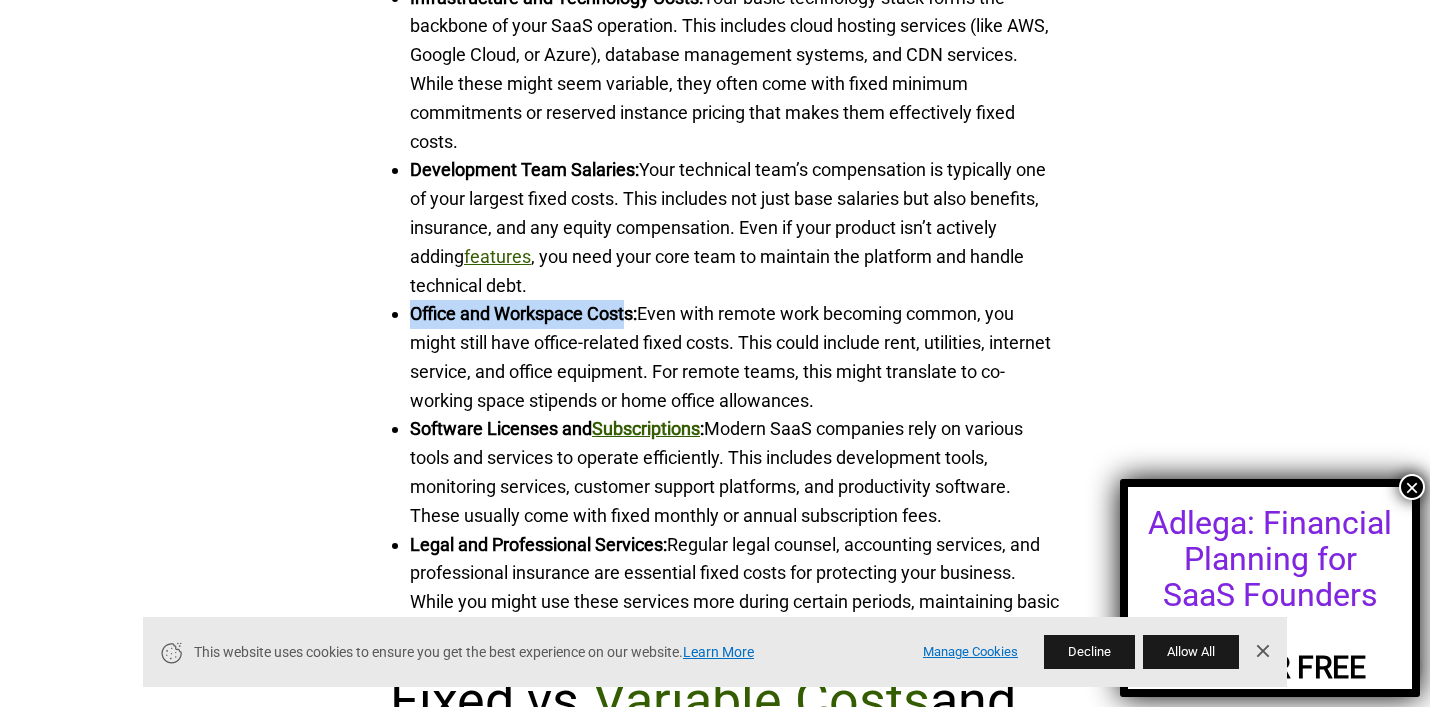 scroll, scrollTop: 2241, scrollLeft: 0, axis: vertical 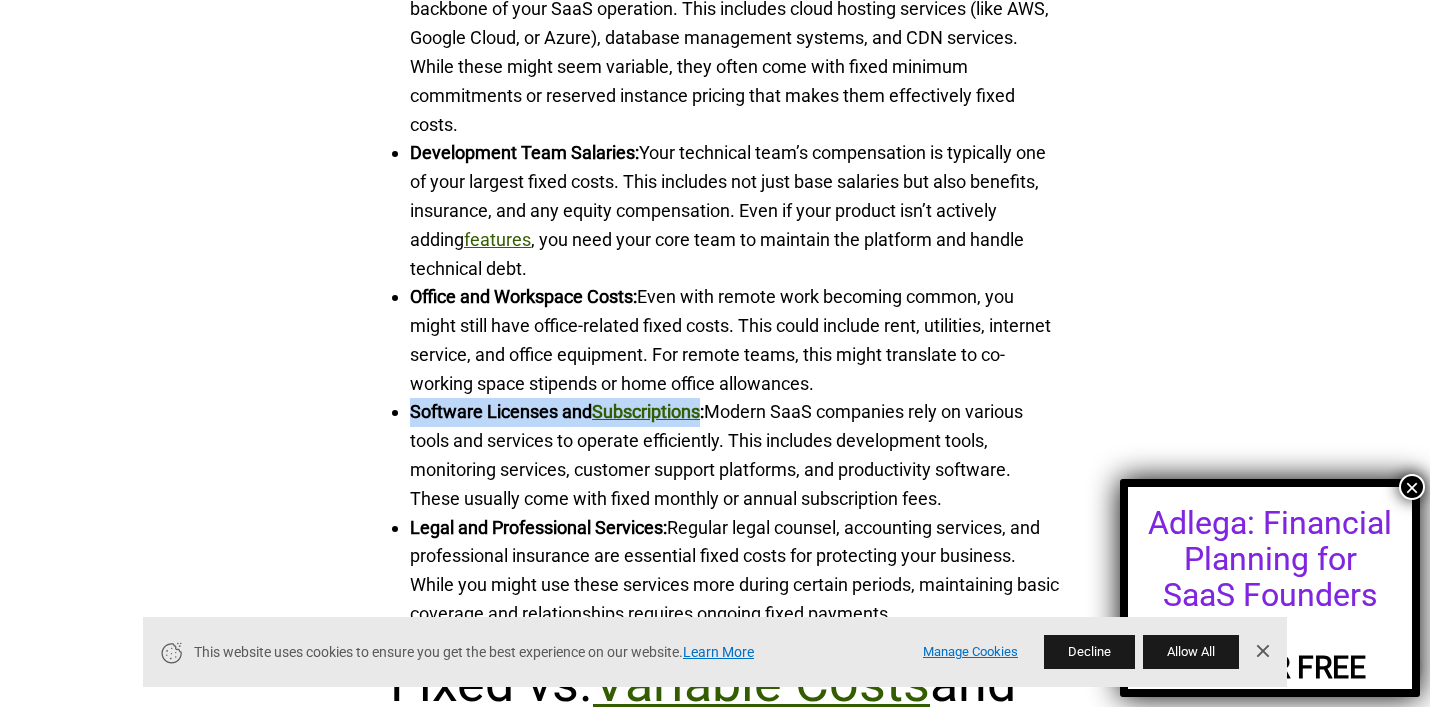 drag, startPoint x: 411, startPoint y: 419, endPoint x: 724, endPoint y: 422, distance: 313.01437 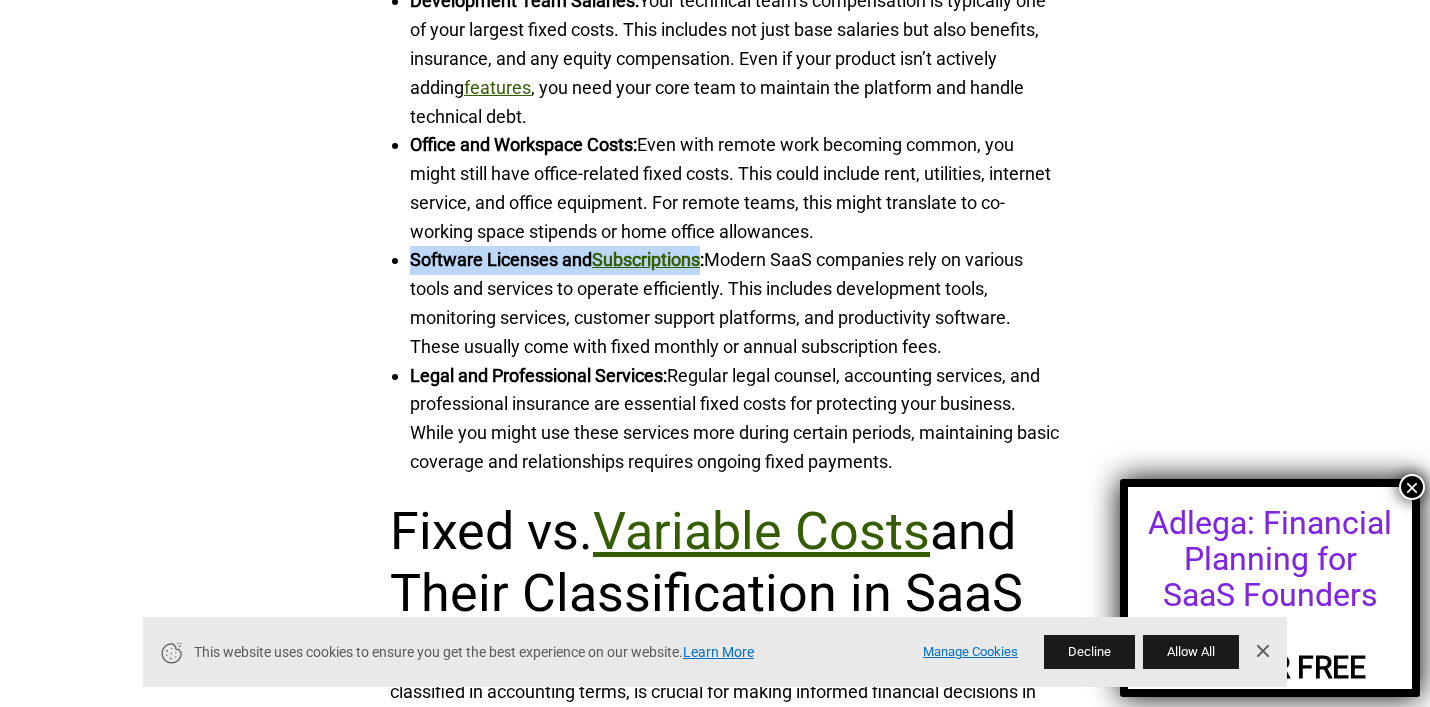 scroll, scrollTop: 2399, scrollLeft: 0, axis: vertical 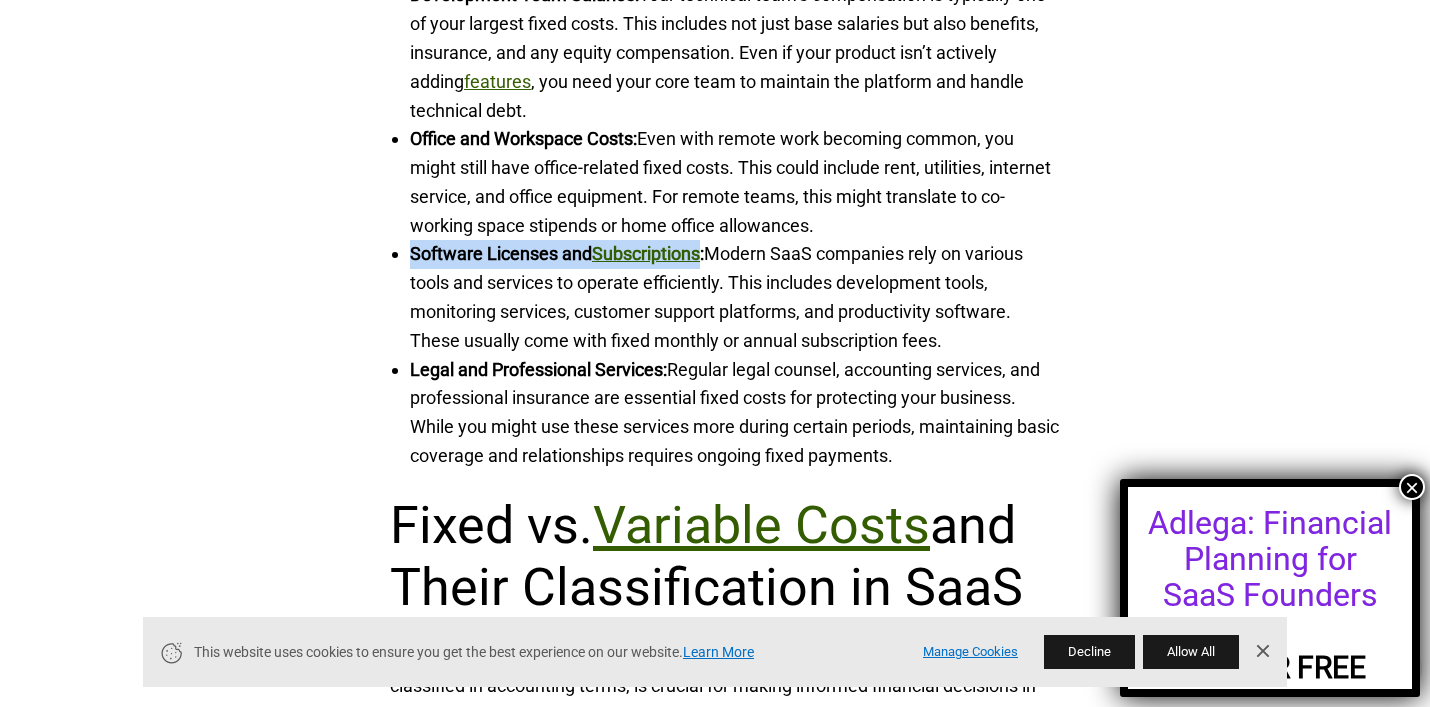 click on "Legal and Professional Services:  Regular legal counsel, accounting services, and professional insurance are essential fixed costs for protecting your business. While you might use these services more during certain periods, maintaining basic coverage and relationships requires ongoing fixed payments." at bounding box center (735, 413) 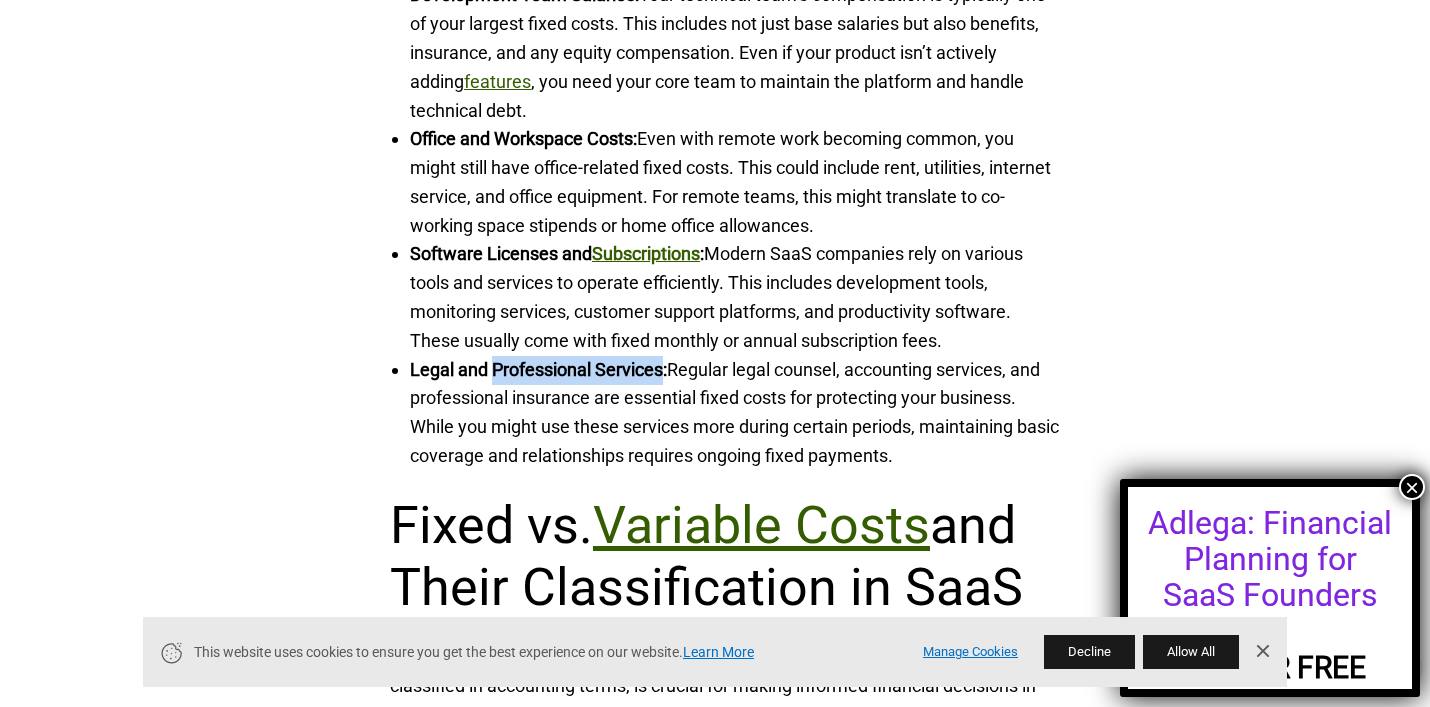 drag, startPoint x: 500, startPoint y: 373, endPoint x: 680, endPoint y: 370, distance: 180.025 